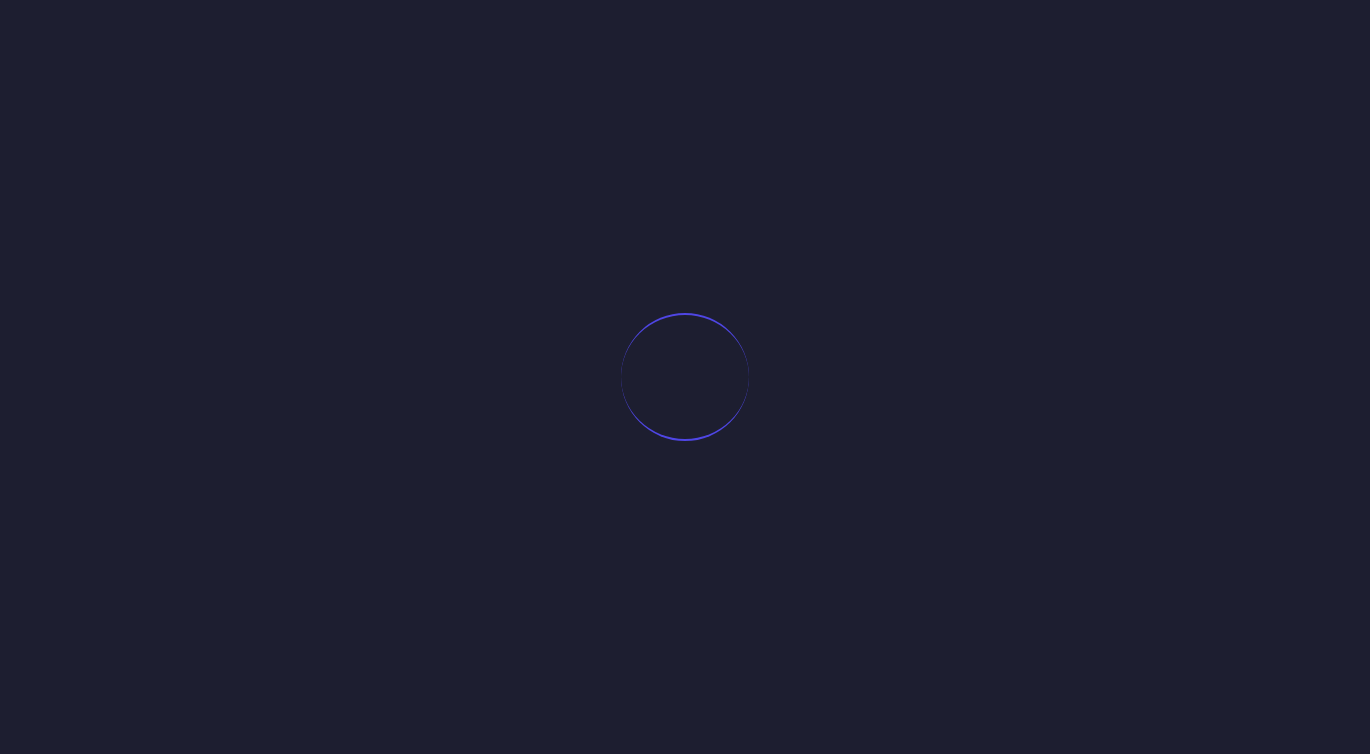 scroll, scrollTop: 0, scrollLeft: 0, axis: both 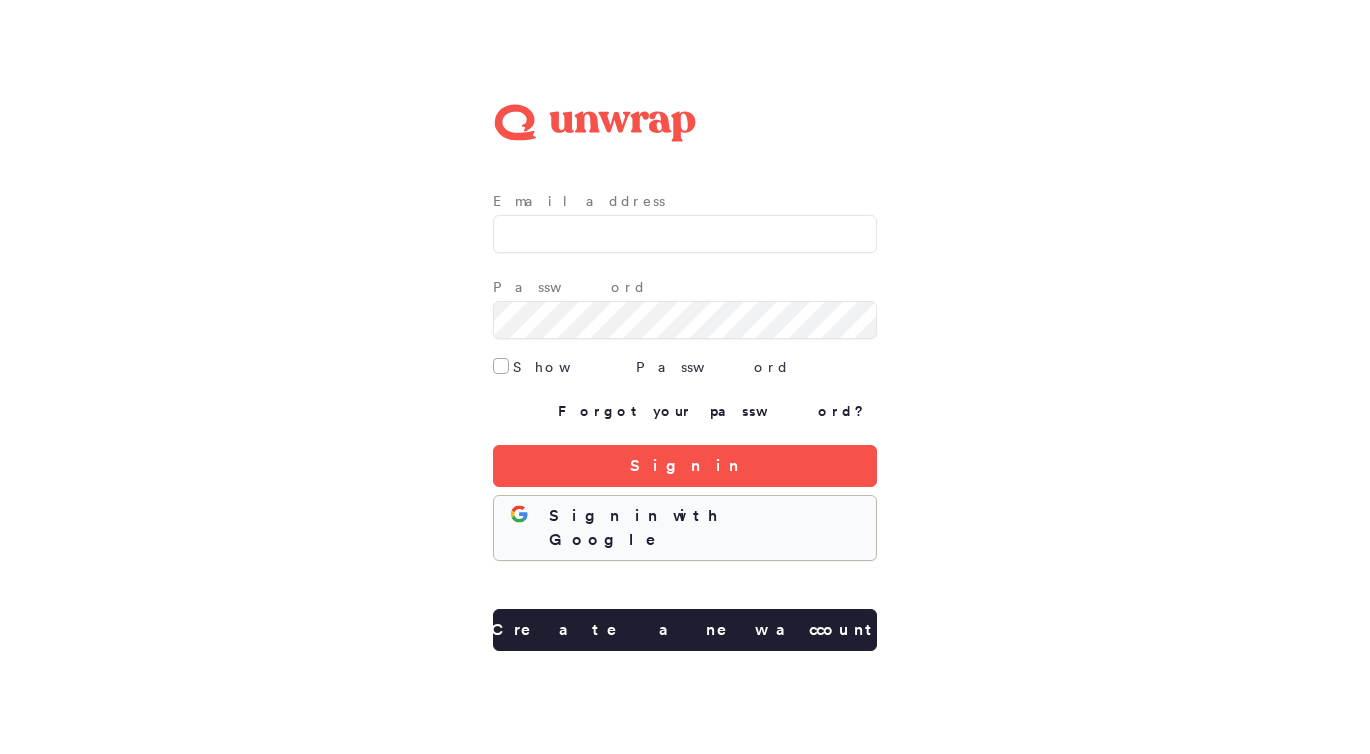 click on "Sign in with Google" at bounding box center (704, 528) 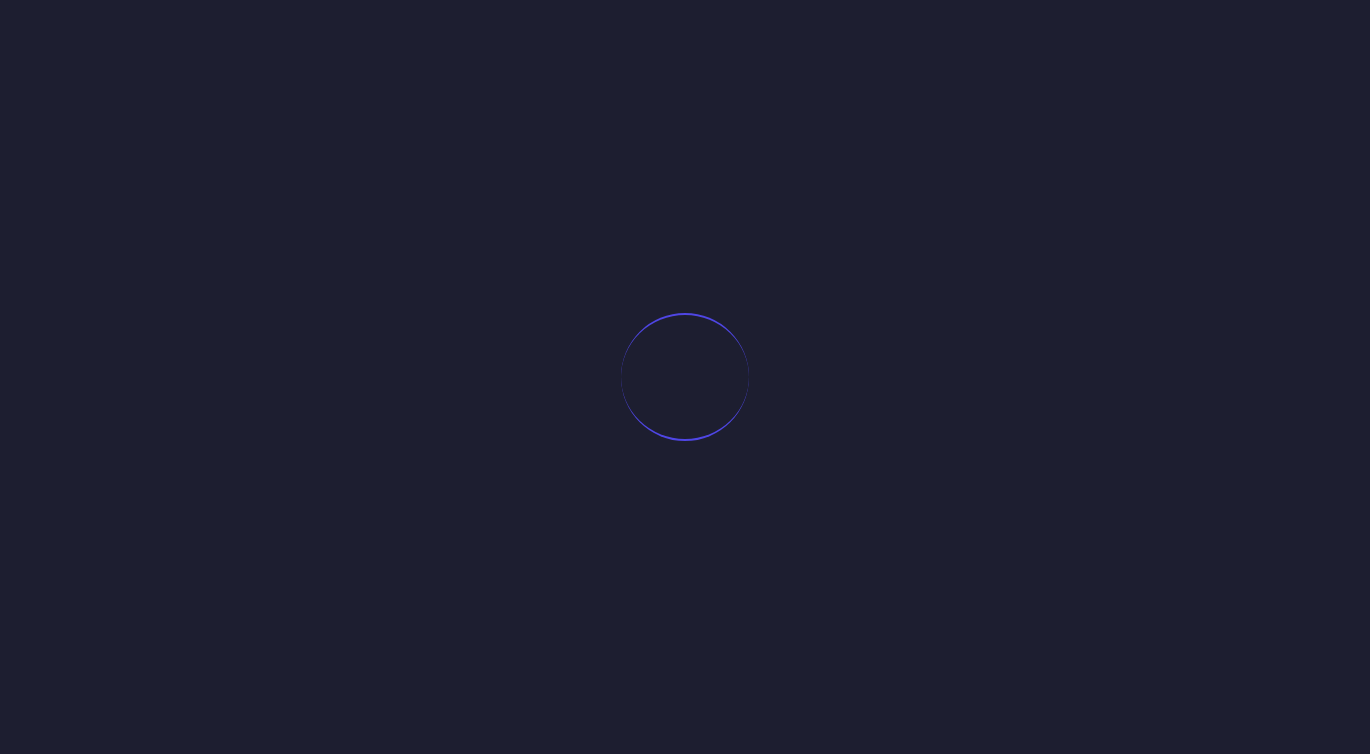 scroll, scrollTop: 0, scrollLeft: 0, axis: both 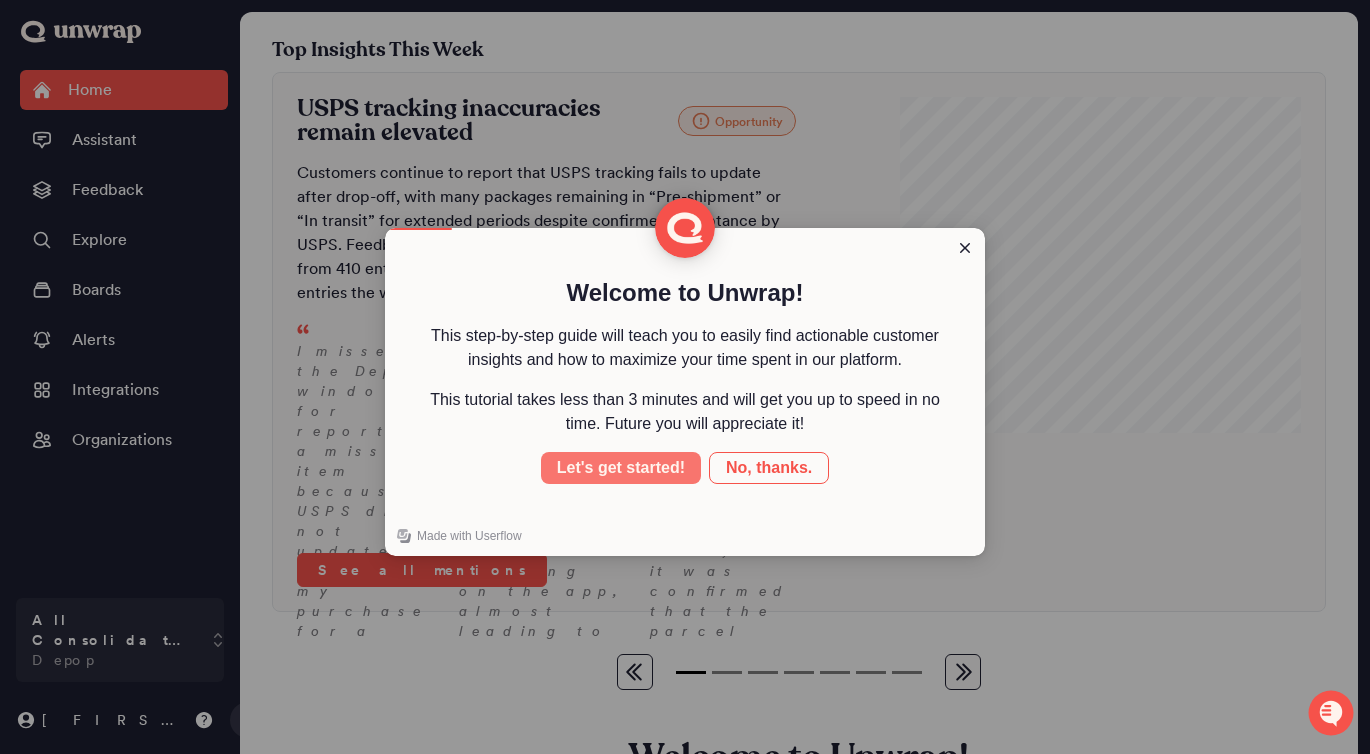 click on "Let's get started!" at bounding box center [621, 468] 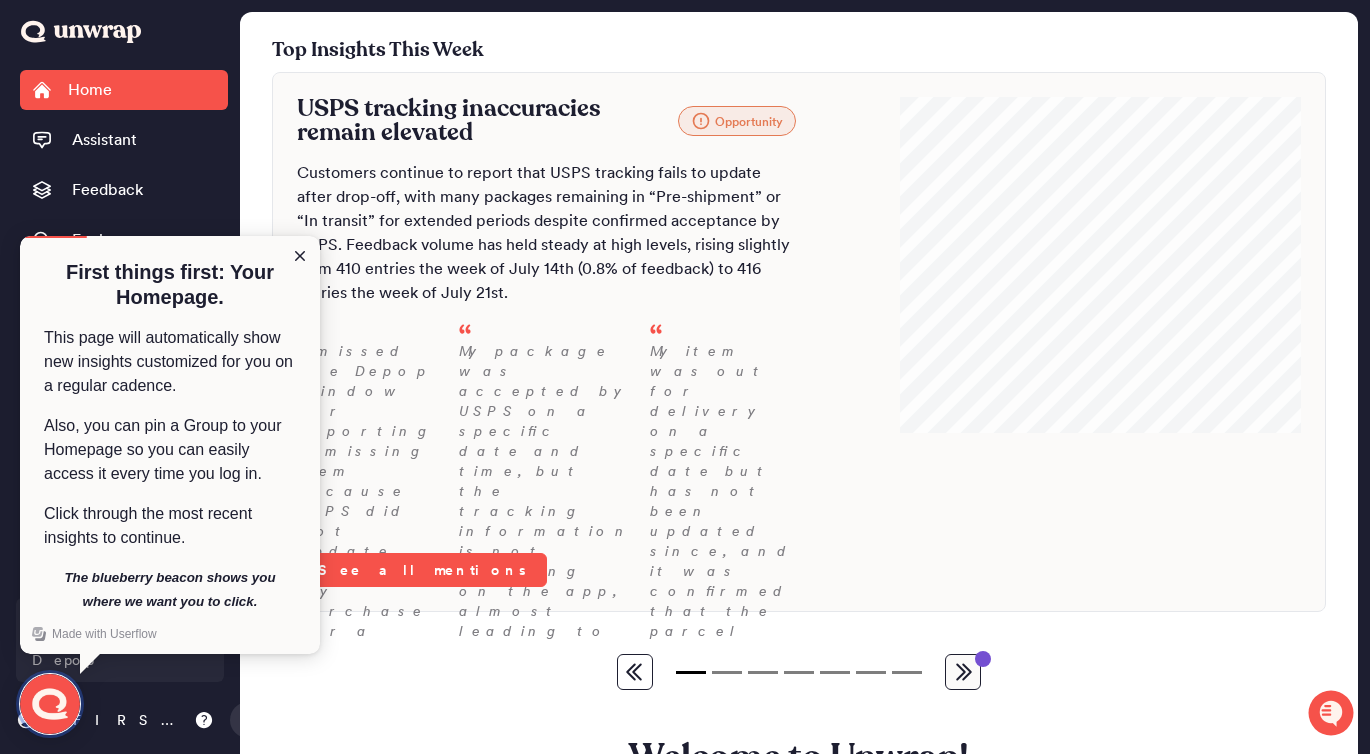 click at bounding box center (50, 704) 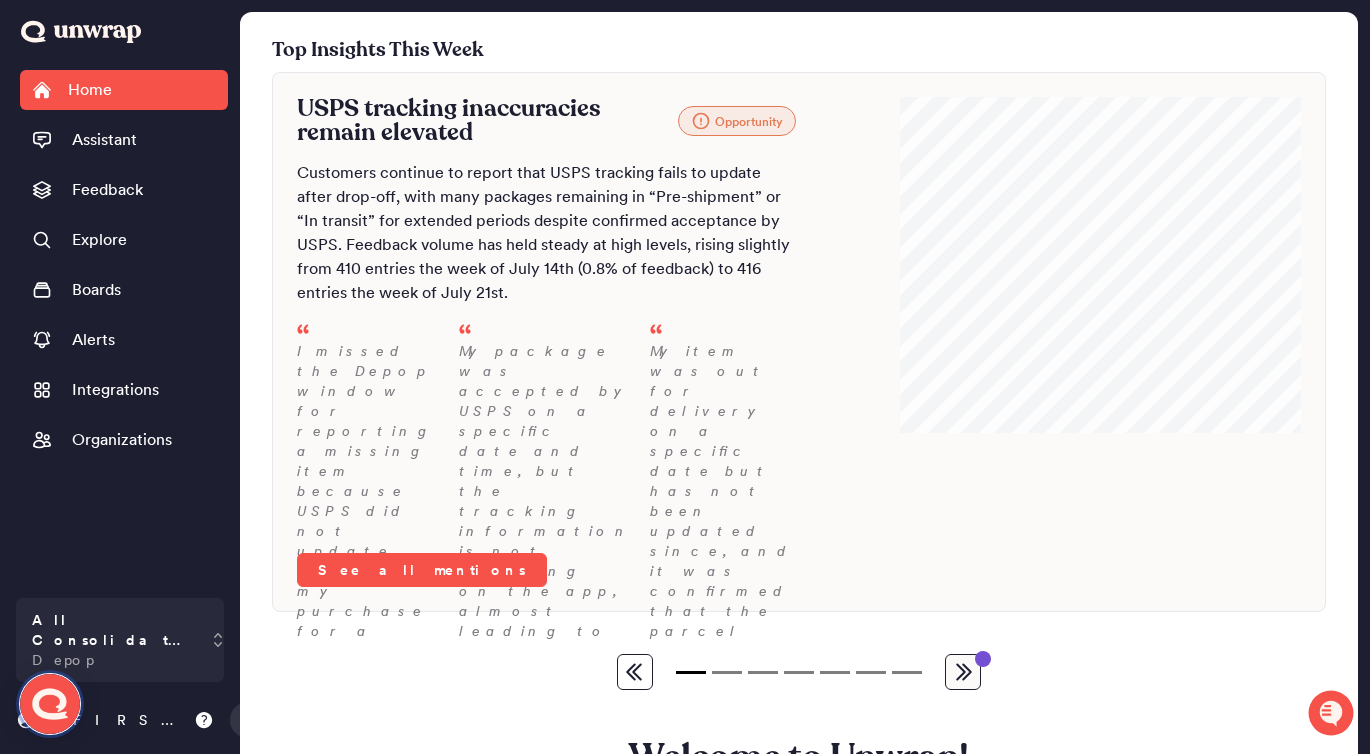 click at bounding box center [50, 704] 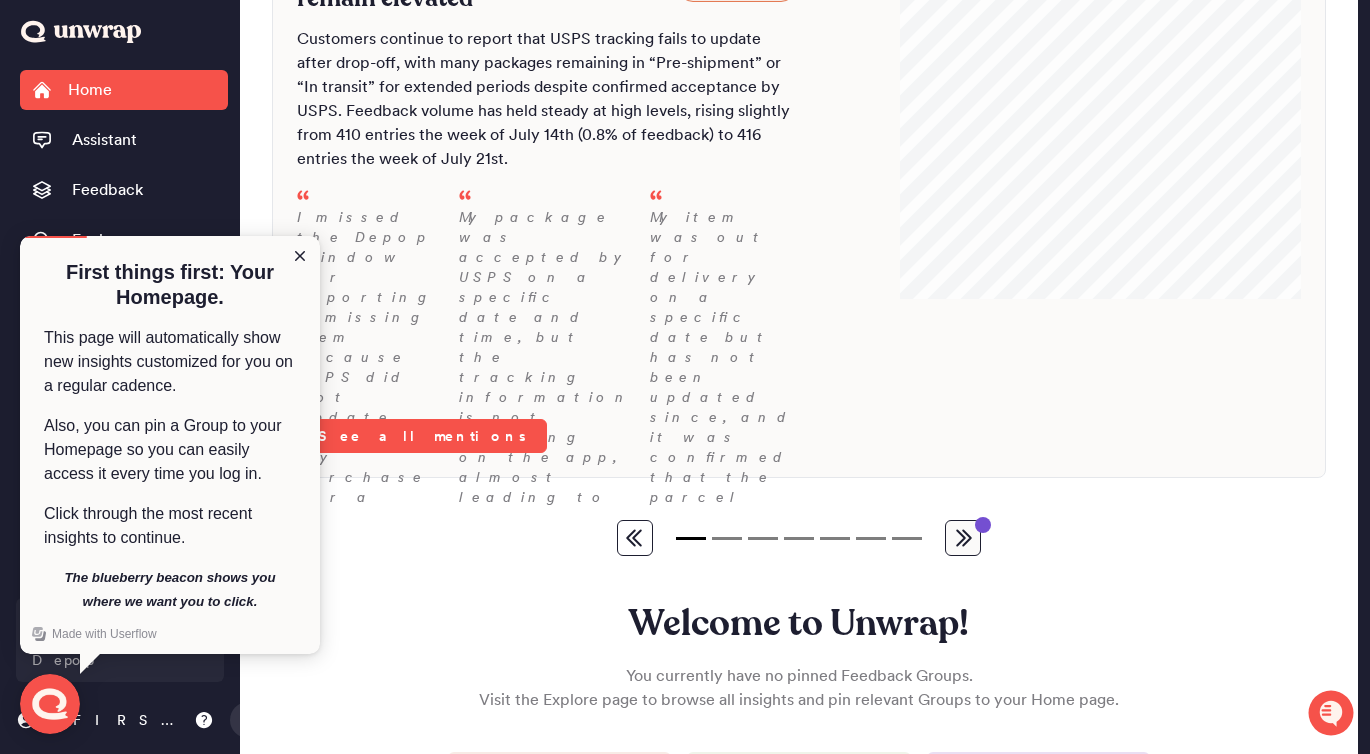 scroll, scrollTop: 0, scrollLeft: 0, axis: both 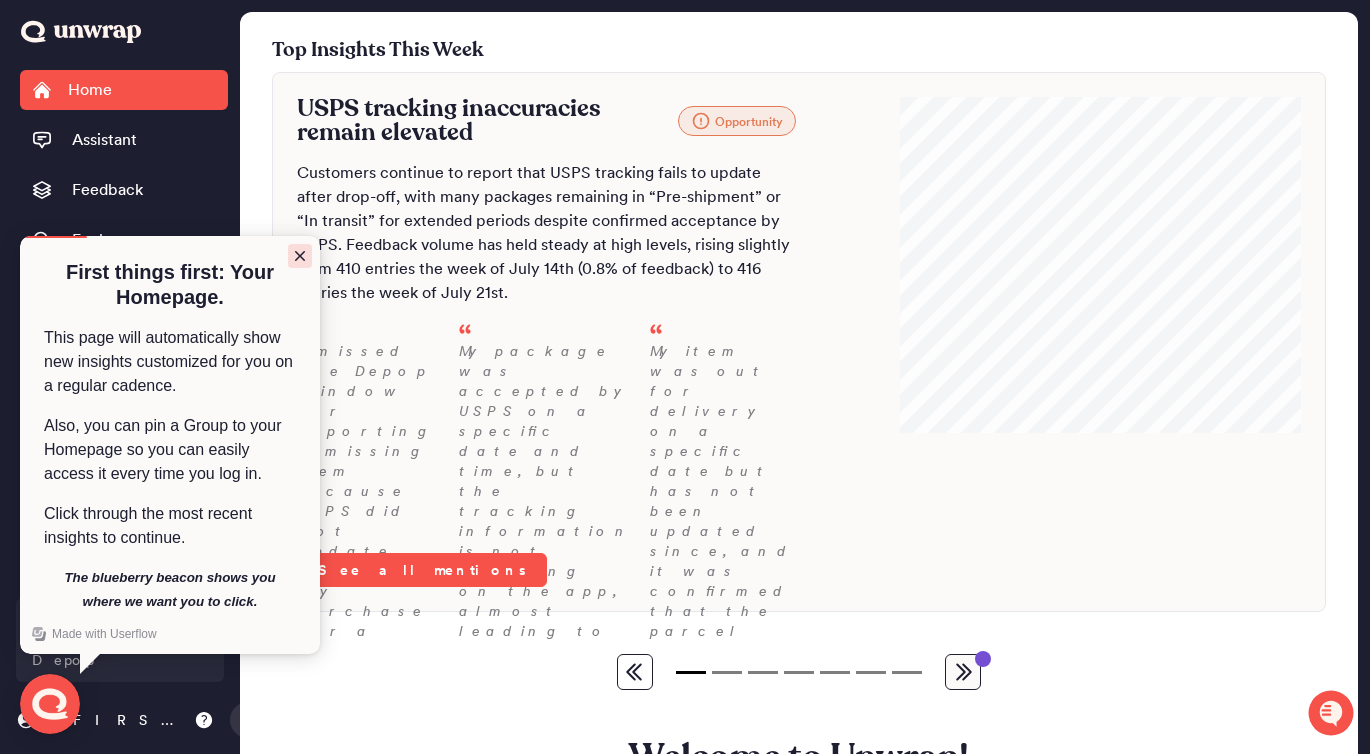 click 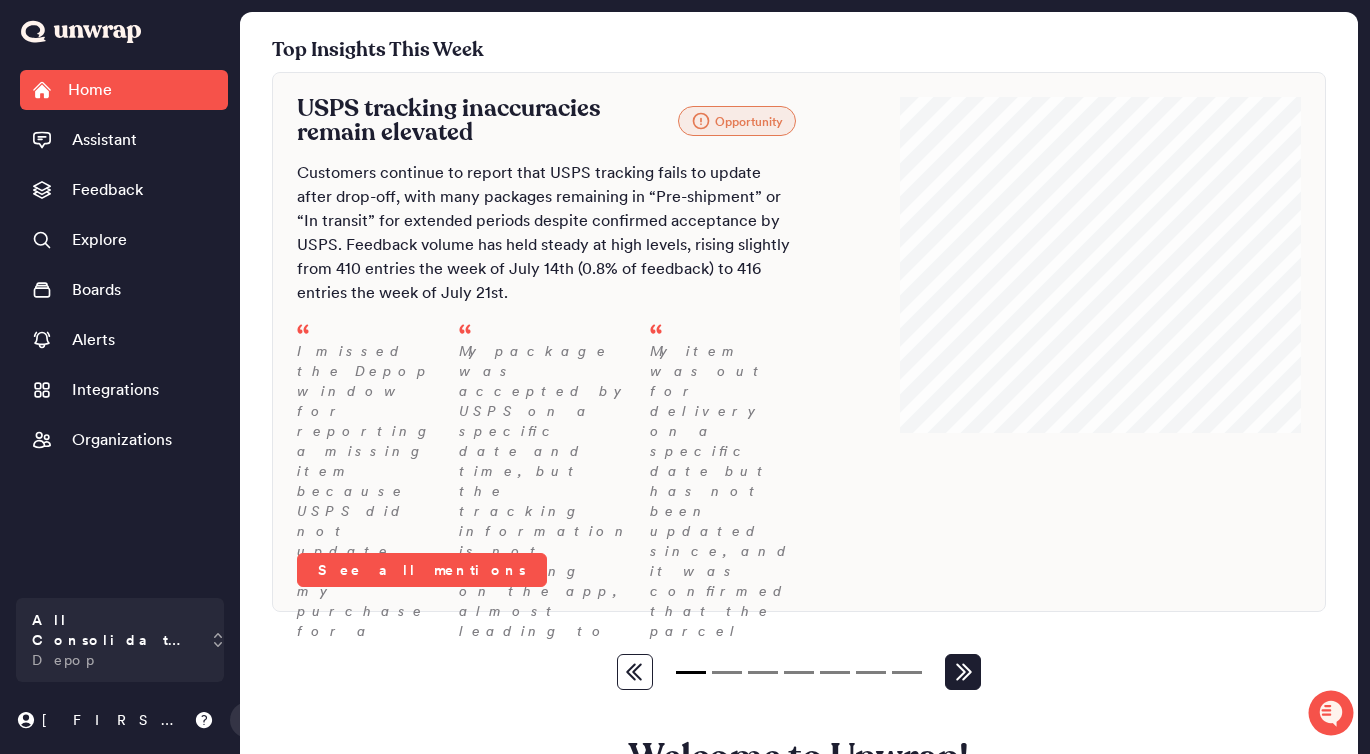 click 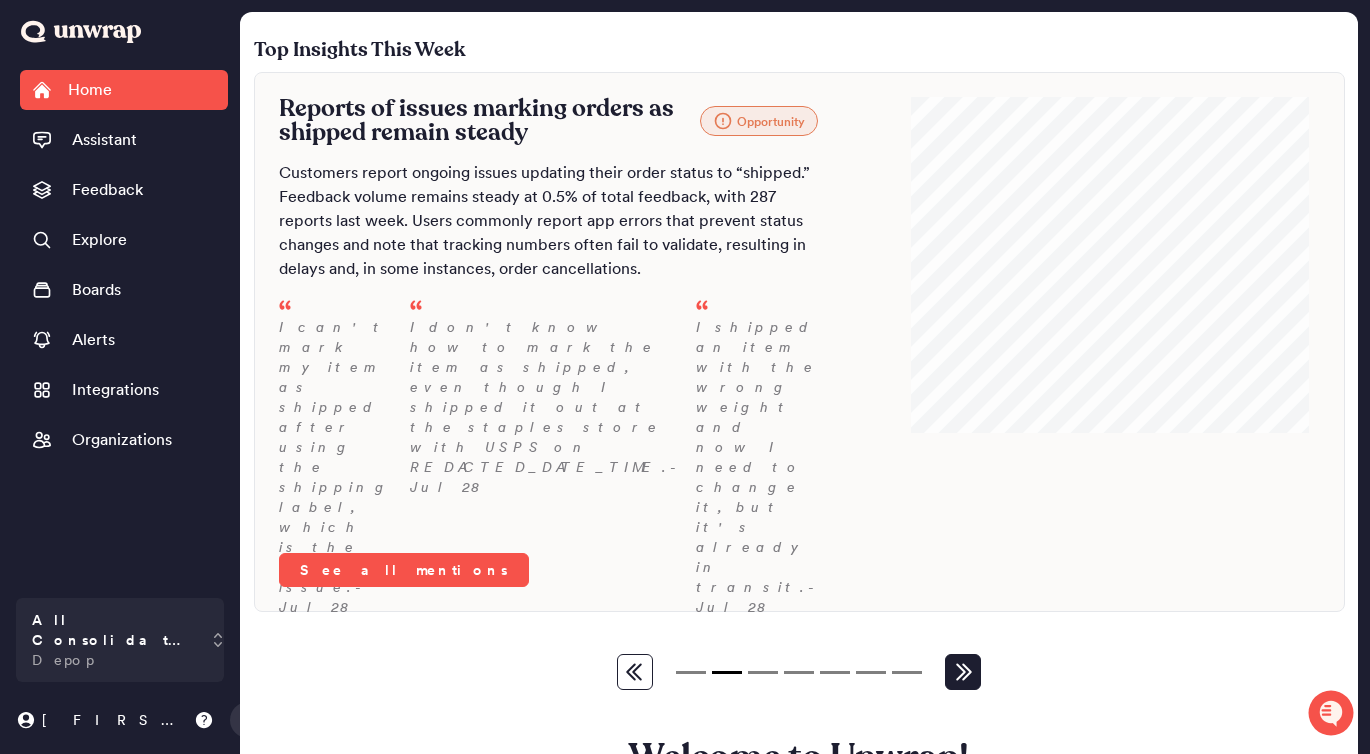 click 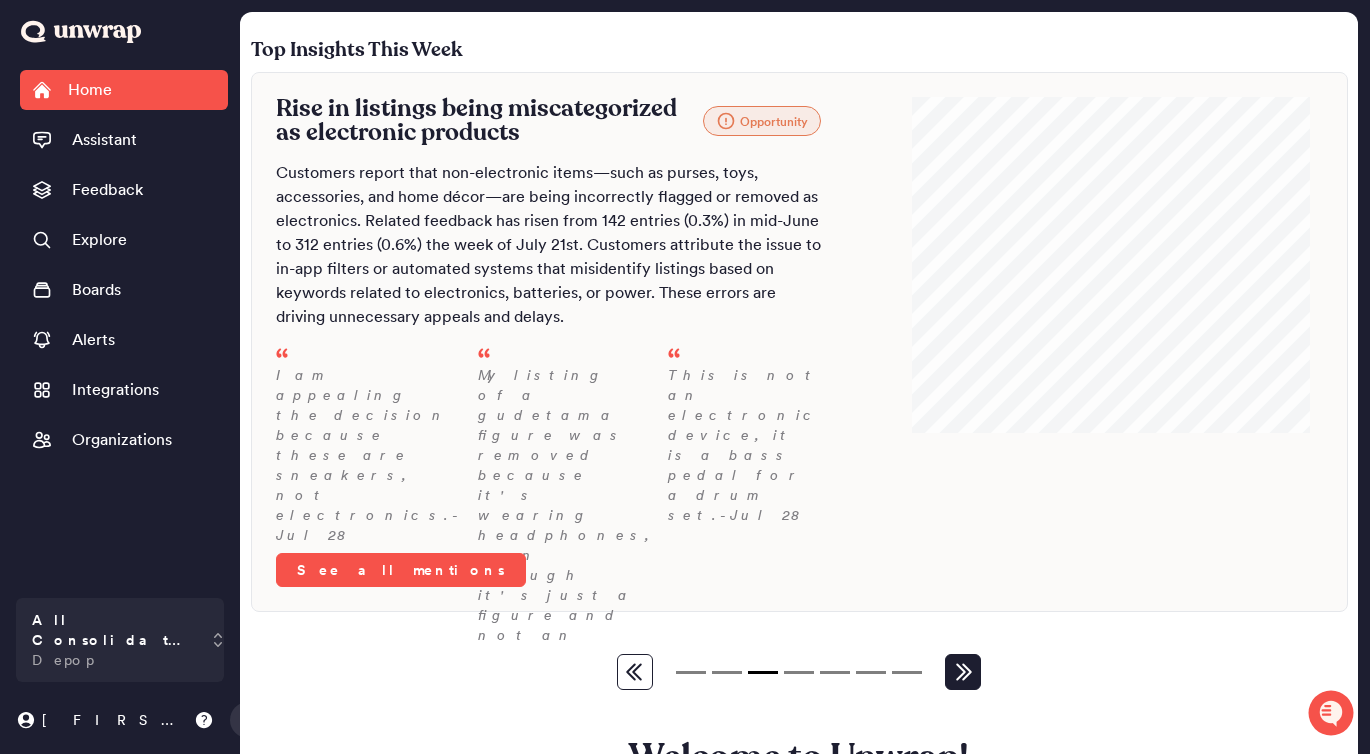 click 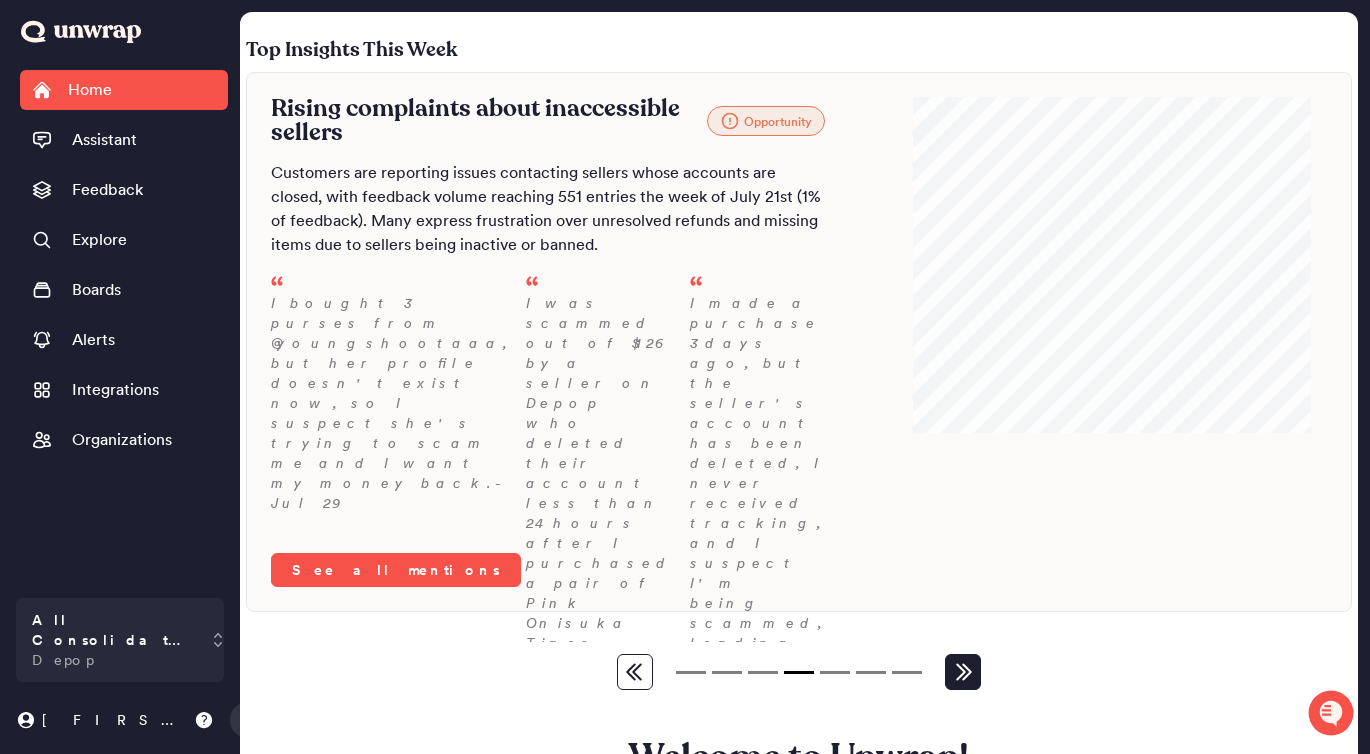click 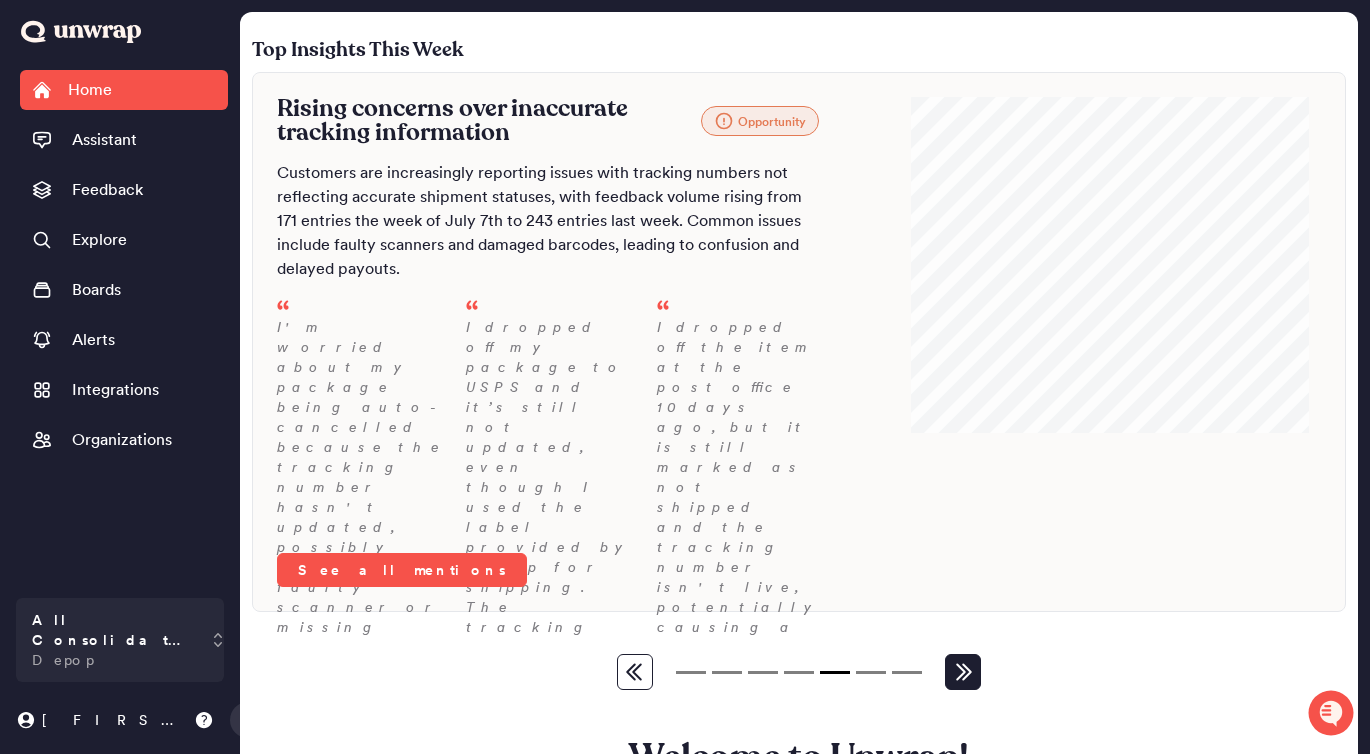 click 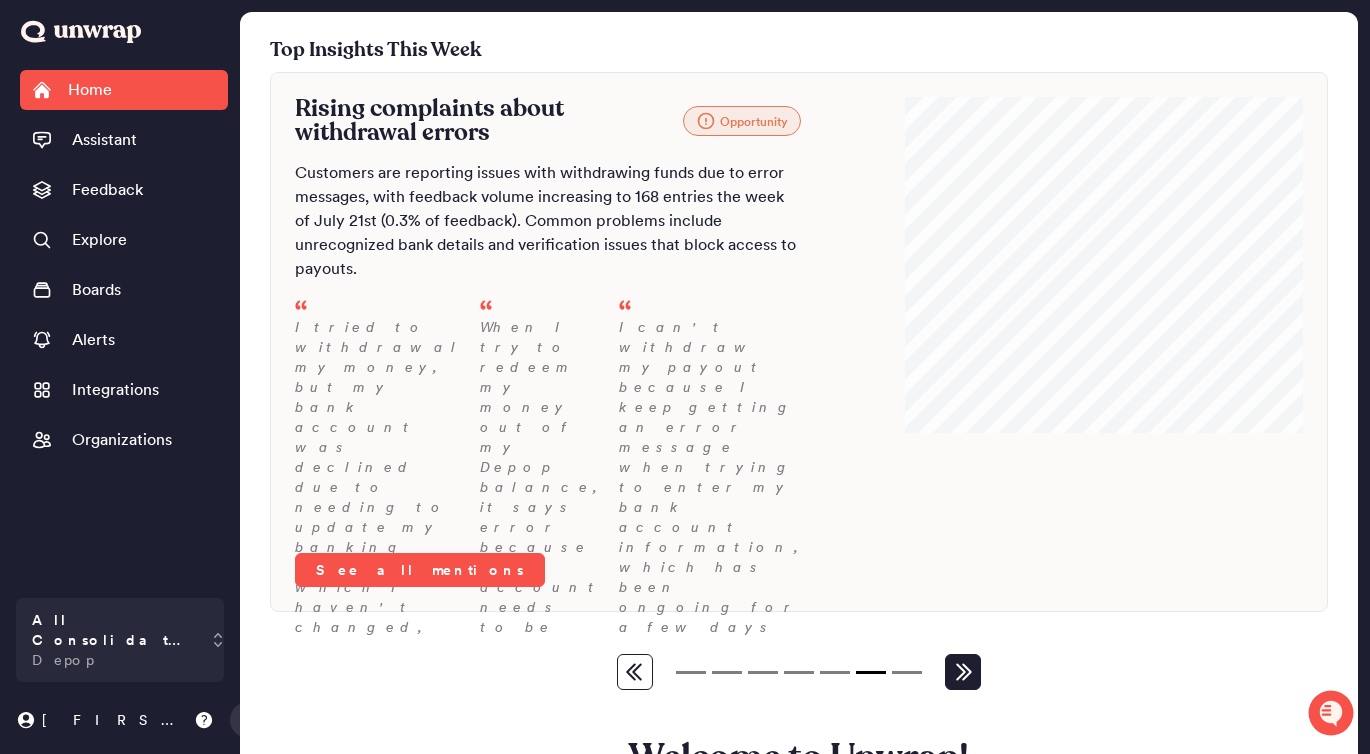 click 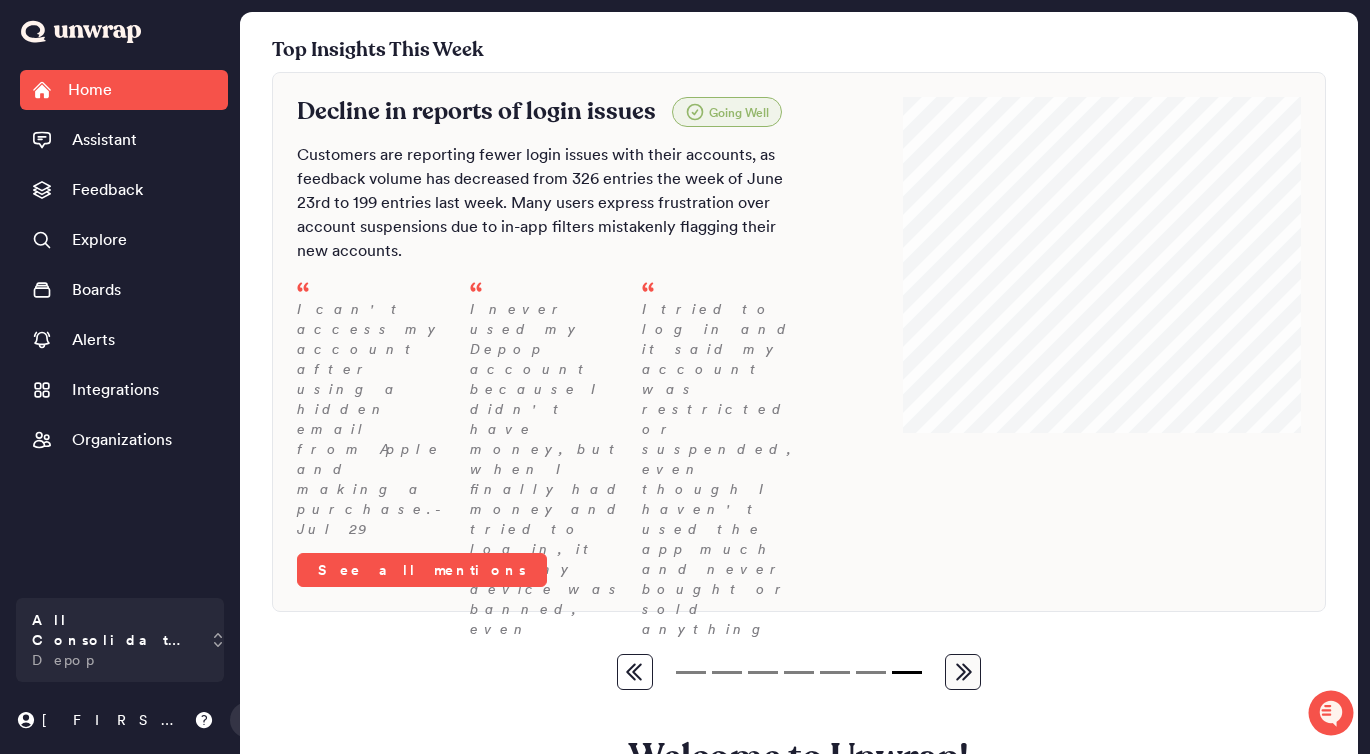 scroll, scrollTop: 312, scrollLeft: 0, axis: vertical 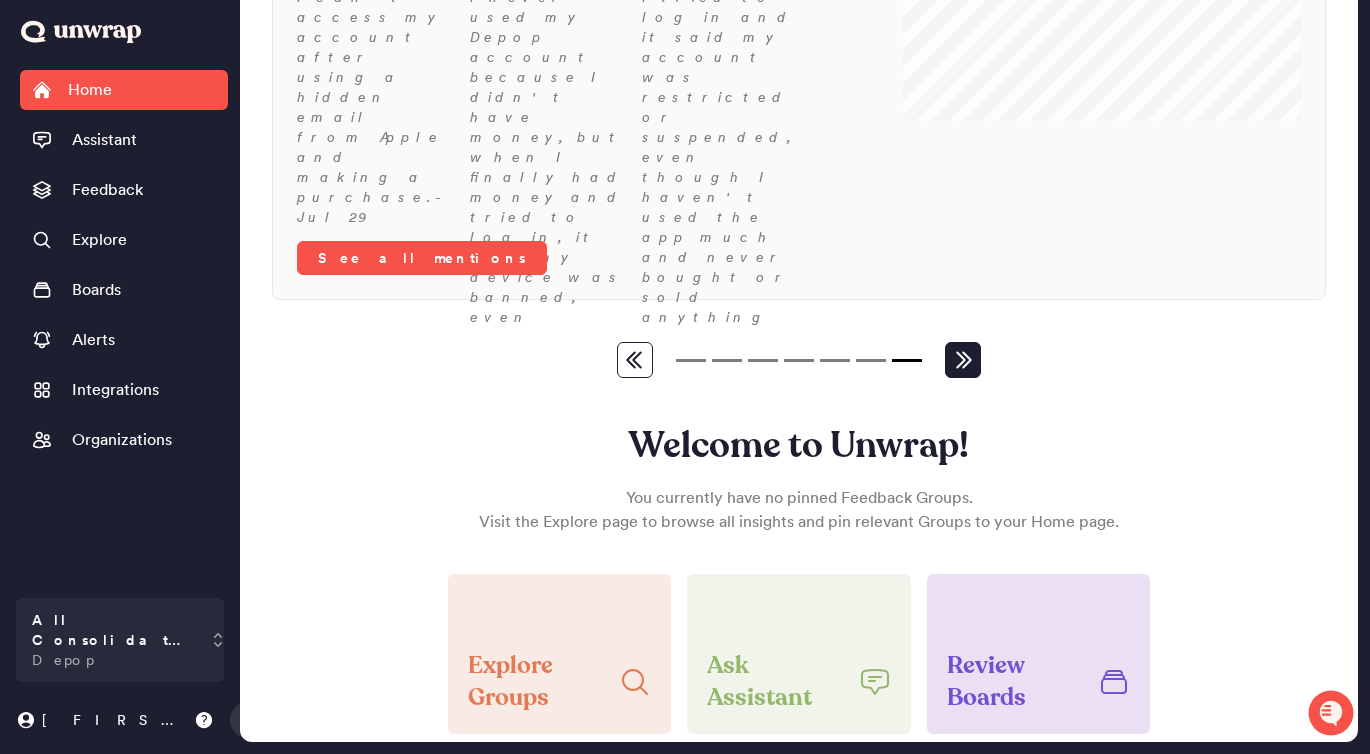 click at bounding box center [963, 360] 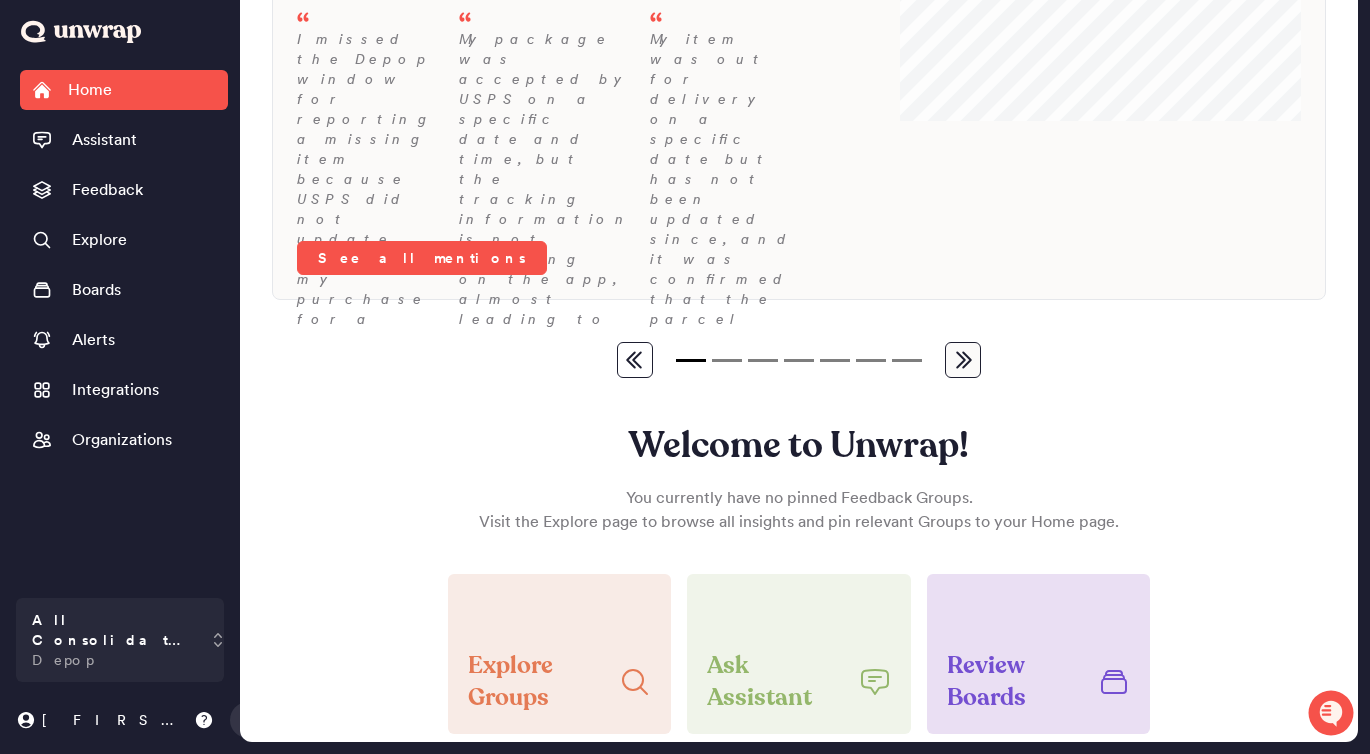 scroll, scrollTop: 0, scrollLeft: 0, axis: both 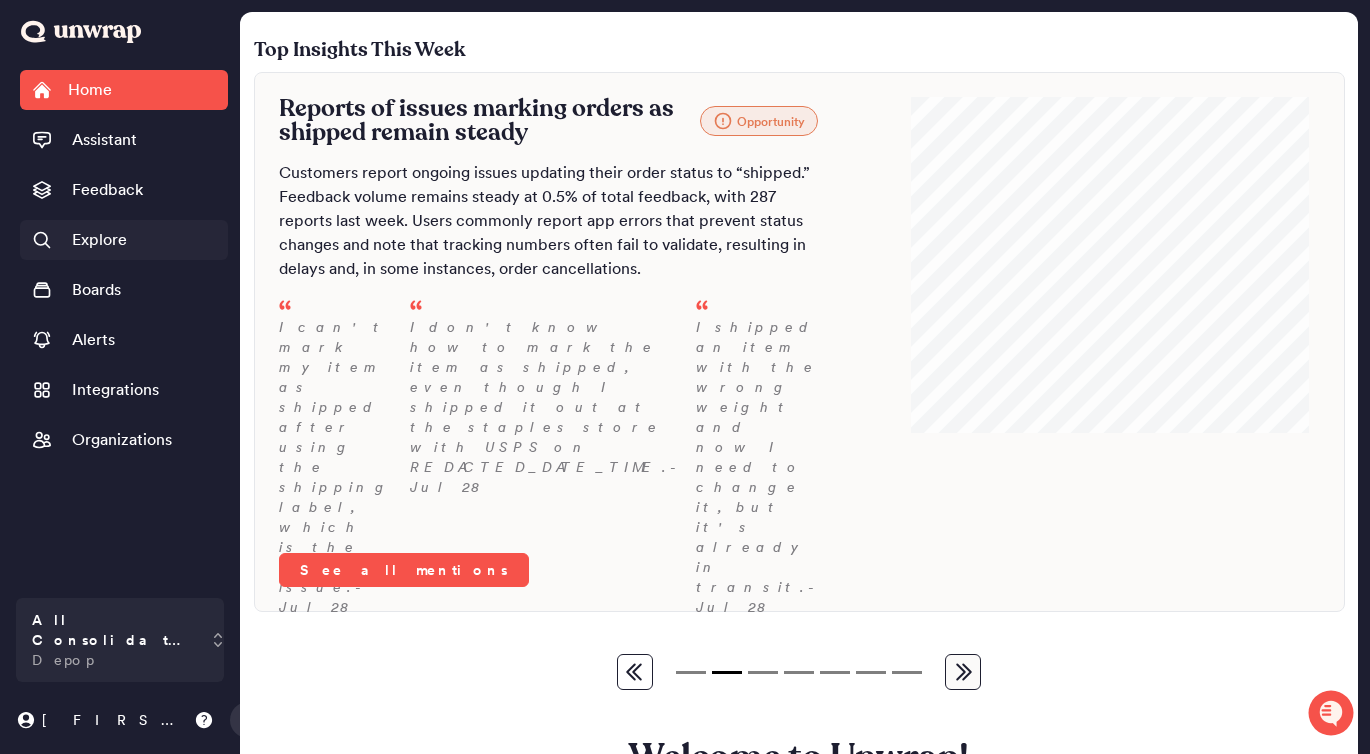 click on "Explore" at bounding box center (99, 240) 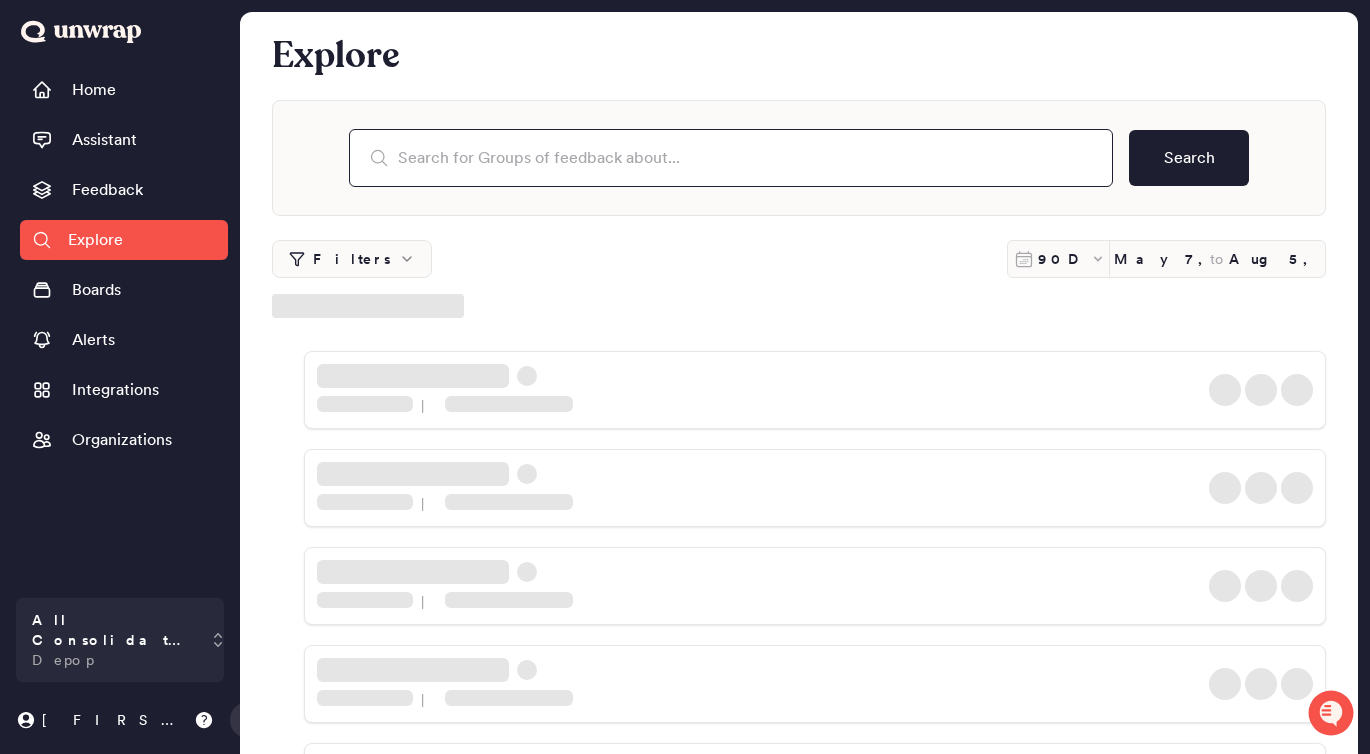 click at bounding box center [731, 158] 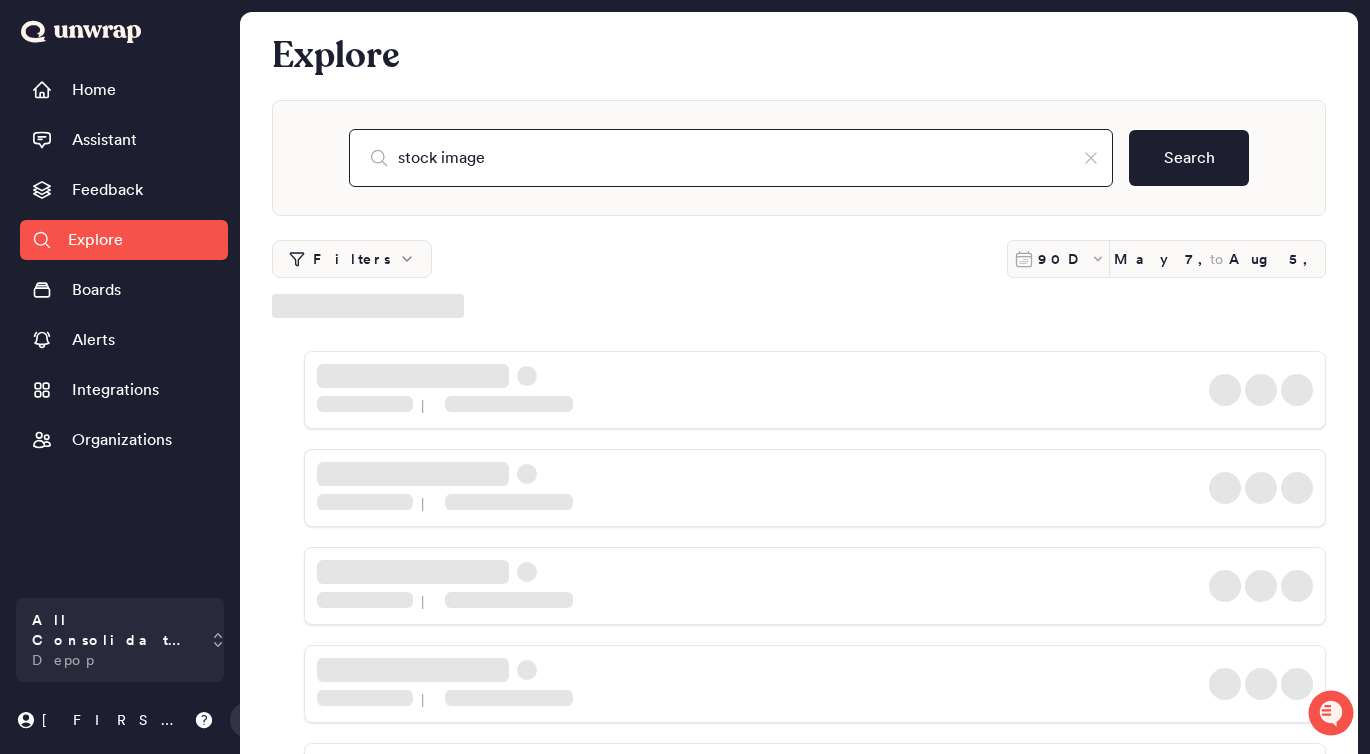 type on "stock image" 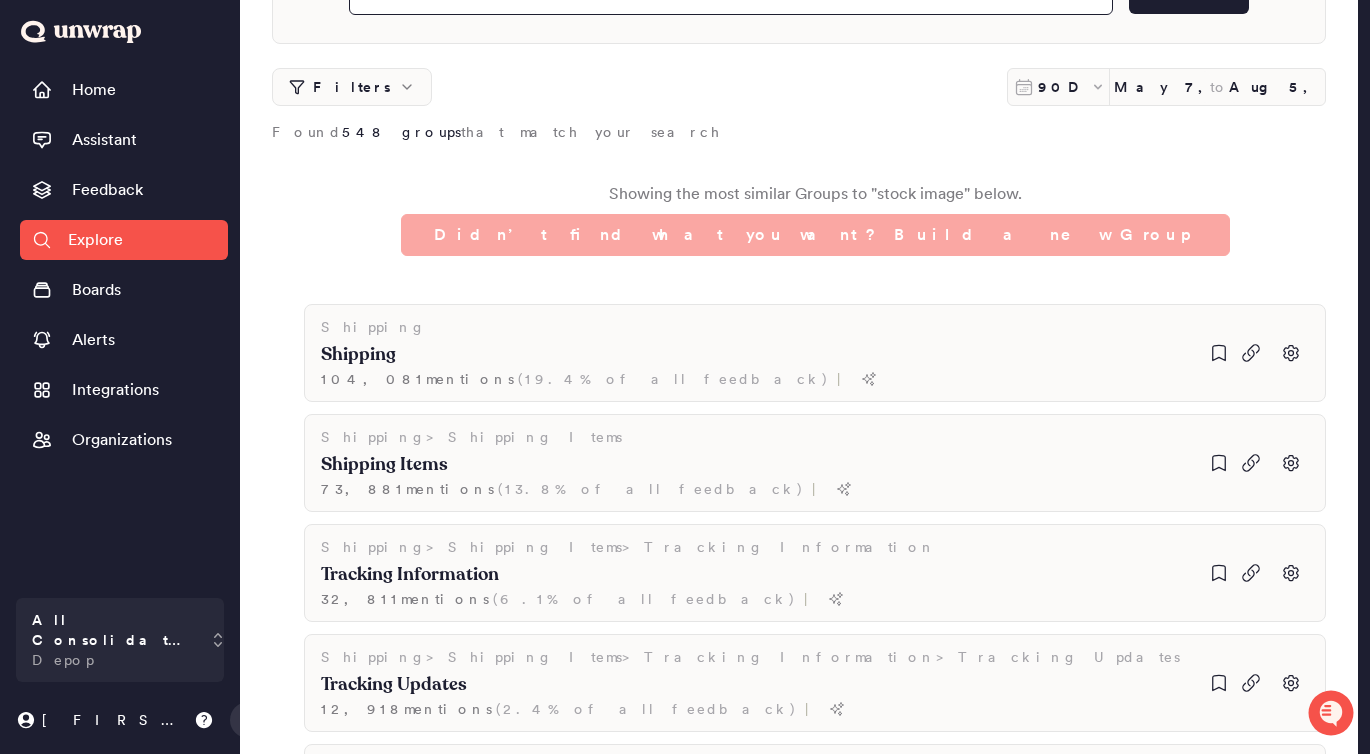 scroll, scrollTop: 0, scrollLeft: 0, axis: both 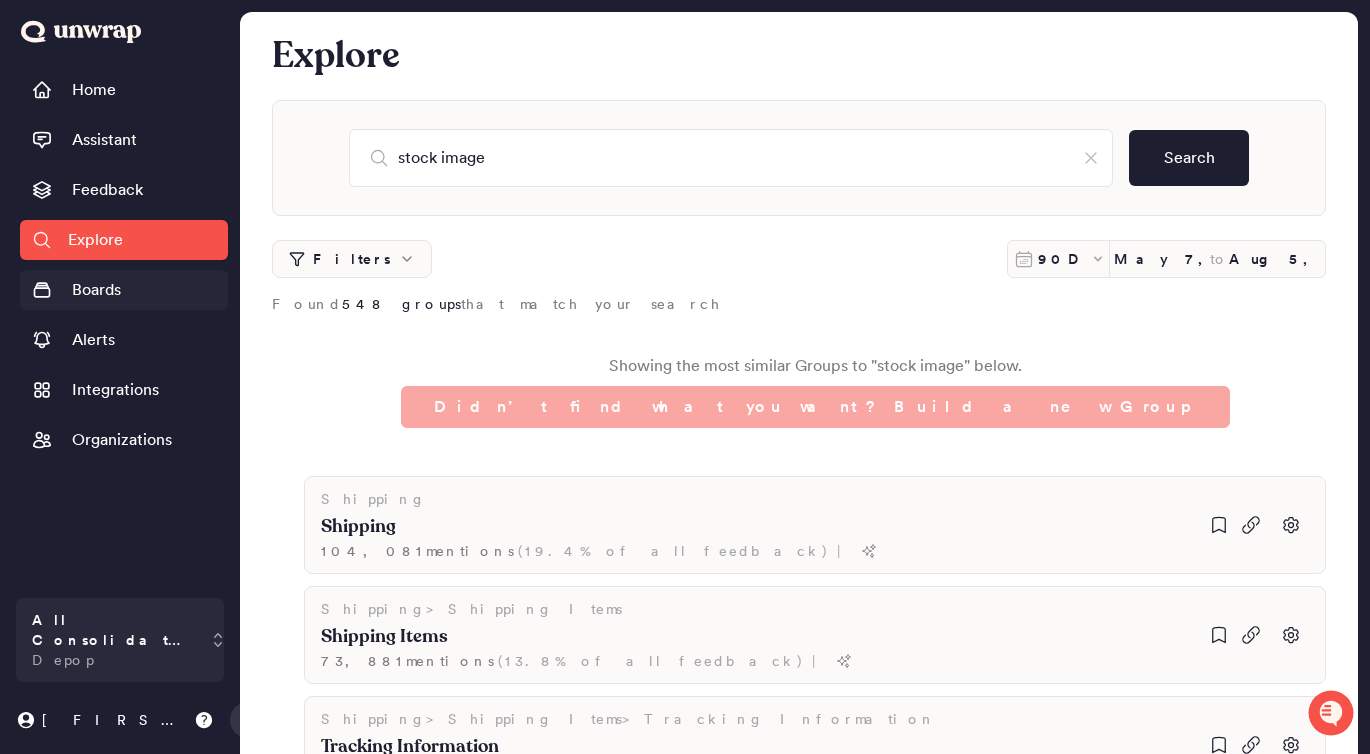 click on "Boards" at bounding box center (124, 290) 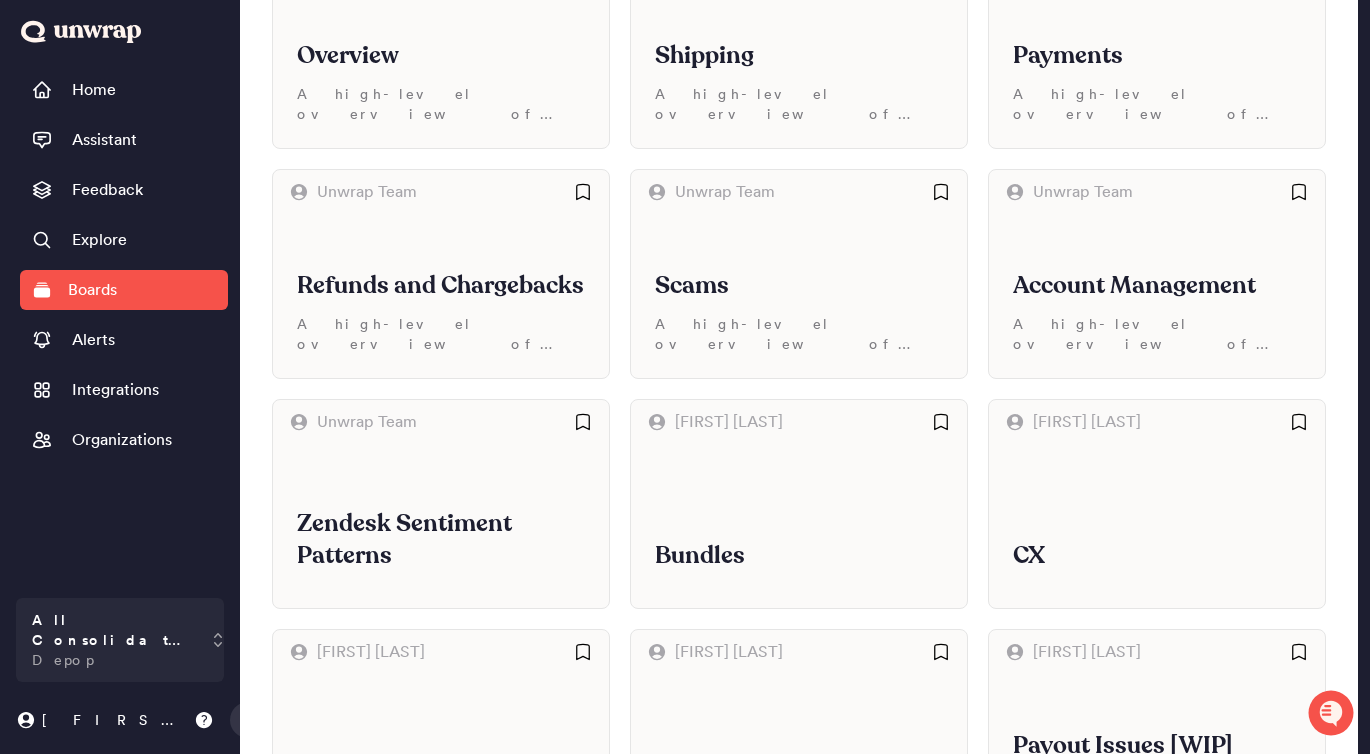 scroll, scrollTop: 0, scrollLeft: 0, axis: both 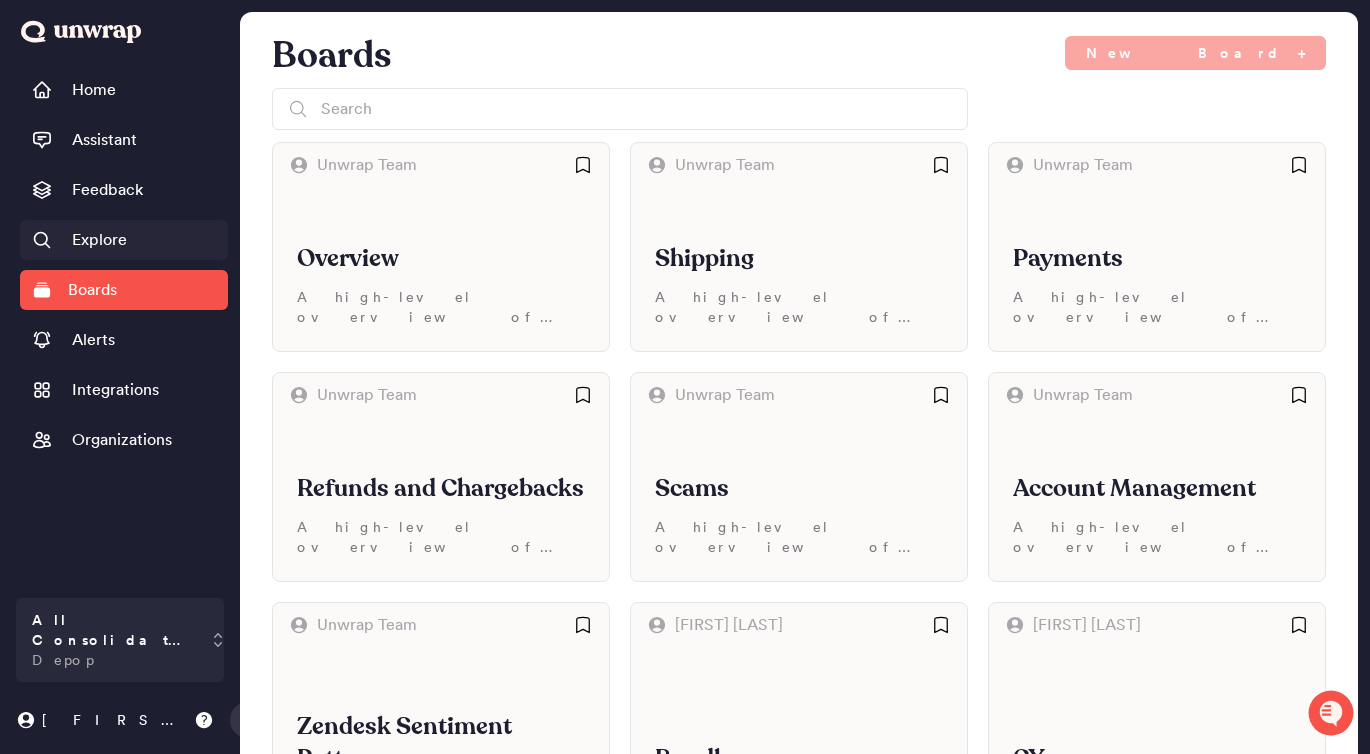click on "Explore" at bounding box center (124, 240) 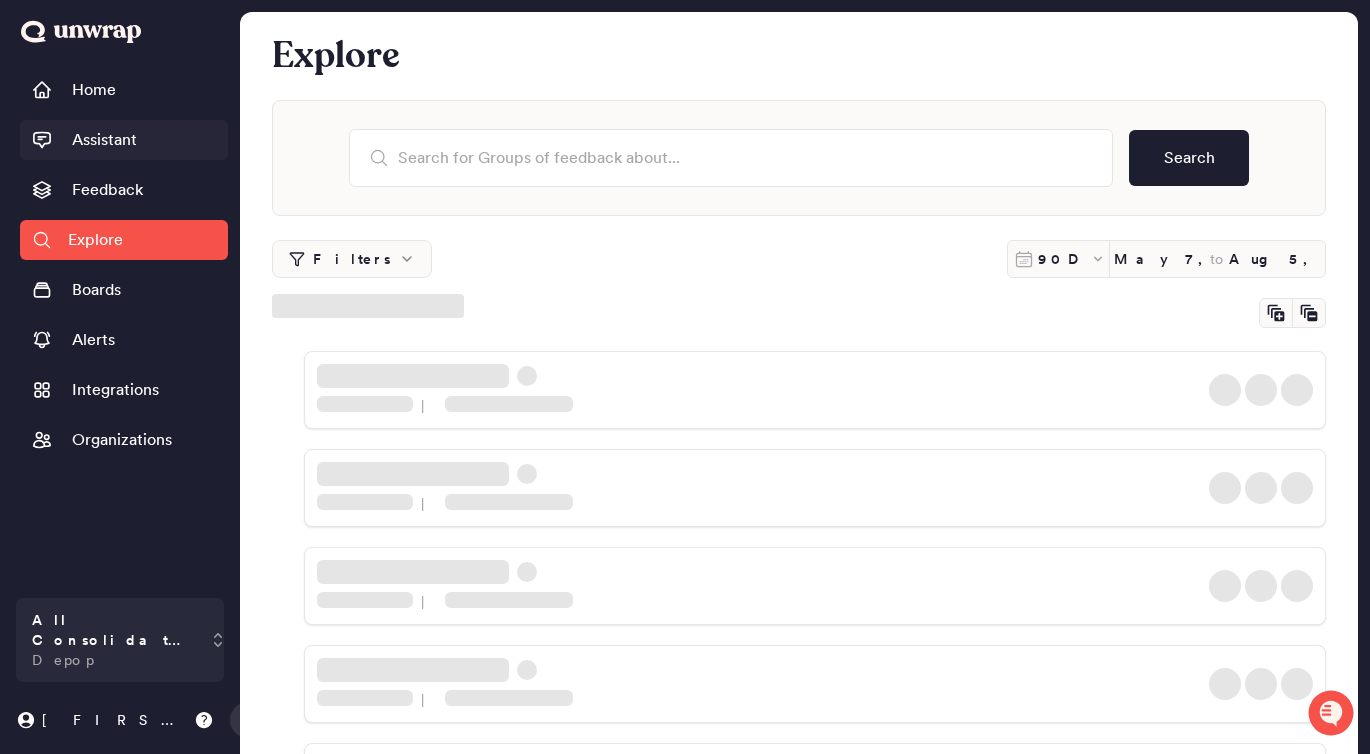 click on "Assistant" at bounding box center (104, 140) 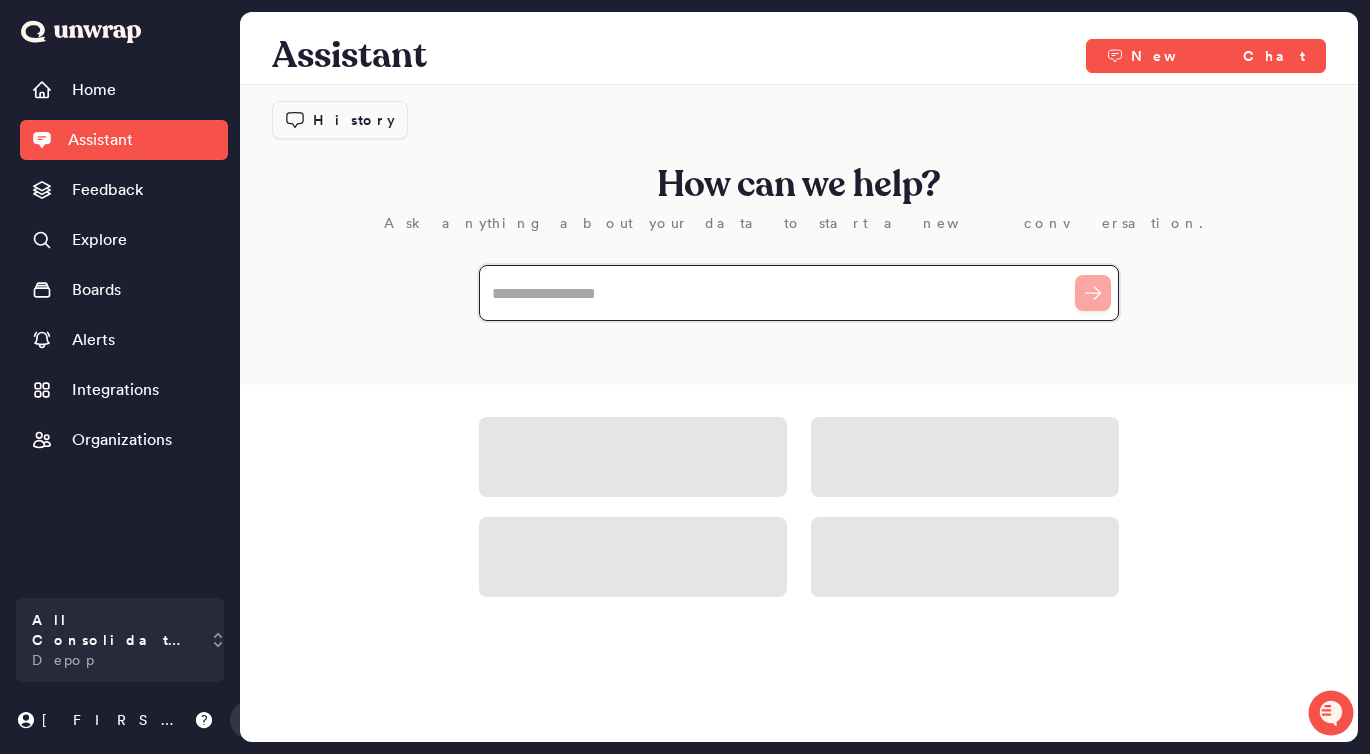click at bounding box center [799, 293] 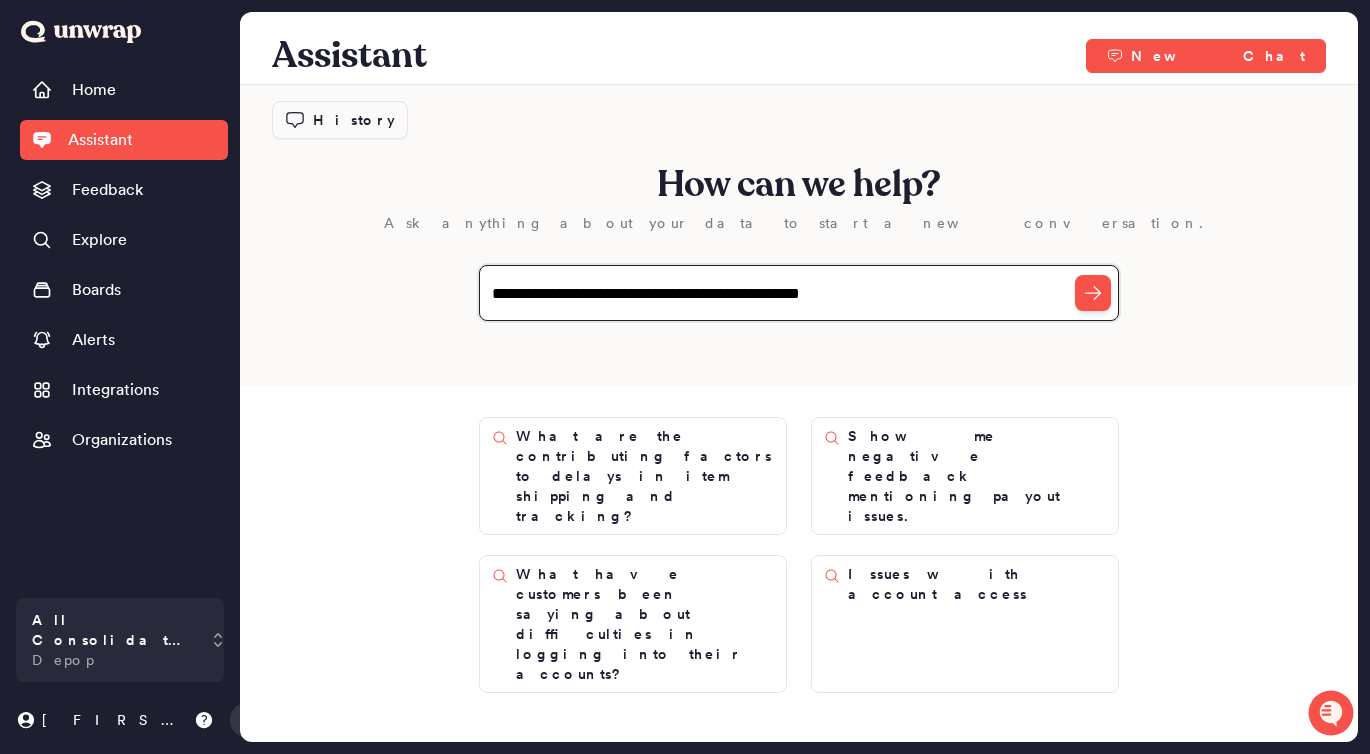 type on "**********" 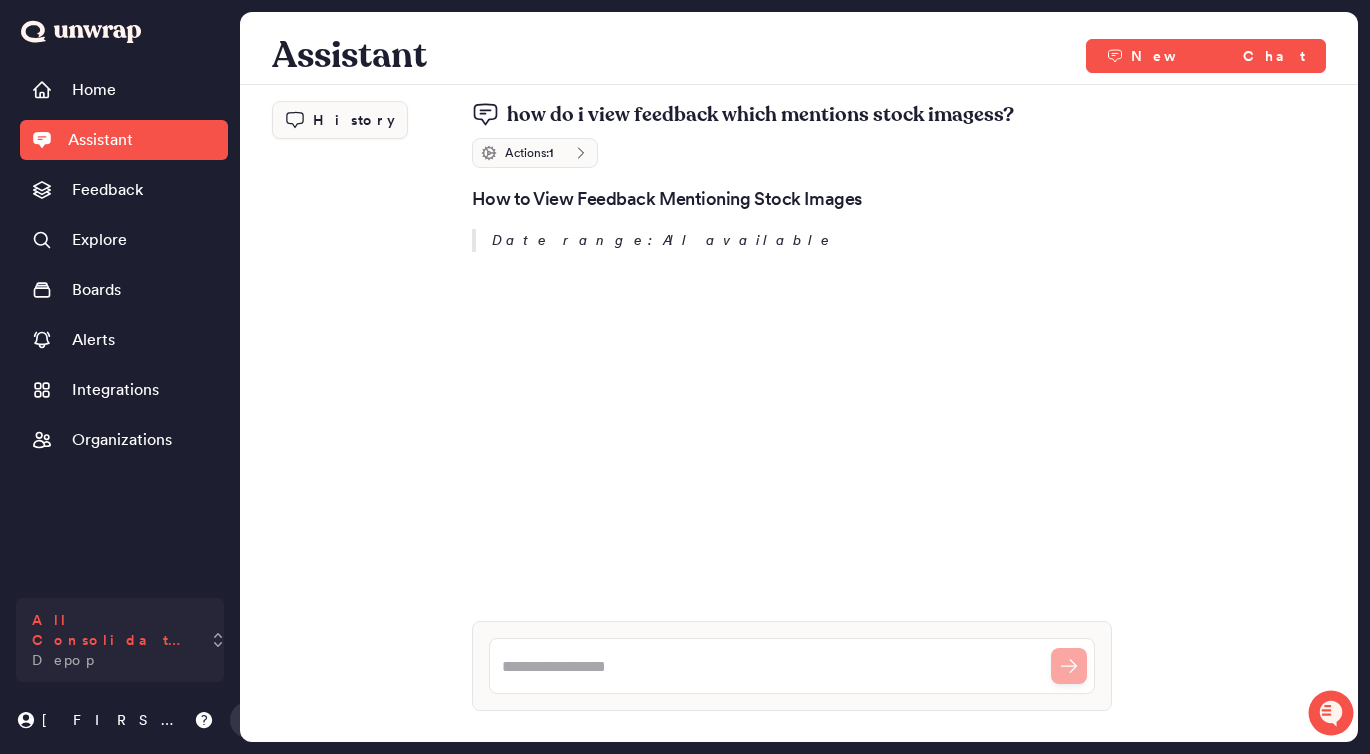 click 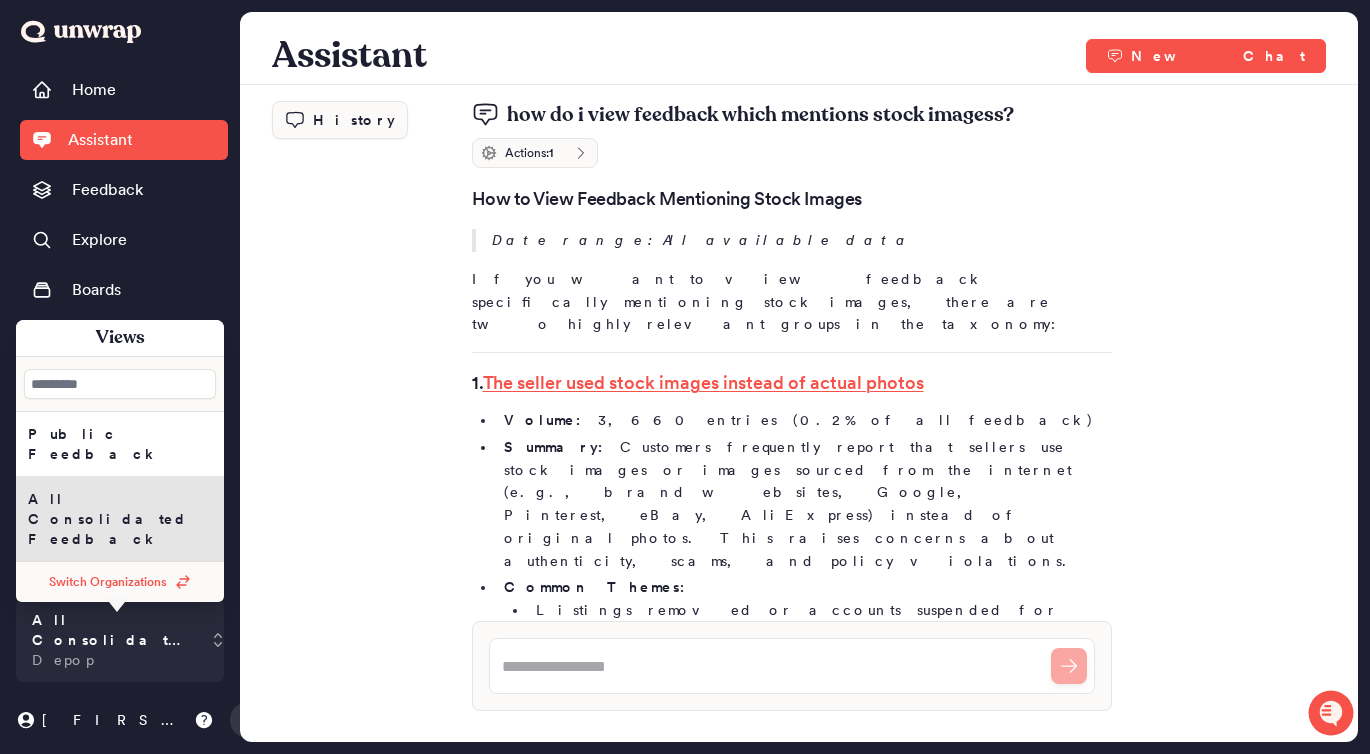 click on "how do i view feedback which mentions stock imagess? Unwrapping... Actions:  1 Searching Feedback Searching for groups related to stock images in the taxonomy. How to View Feedback Mentioning Stock Images
Date range: All available data
If you want to view feedback specifically mentioning stock images, there are two highly relevant groups in the taxonomy:
1.  The seller used stock images instead of actual photos
Volume:  3,660 entries (0.2% of all feedback)
Summary:  Customers frequently report that sellers use stock images or images sourced from the internet (e.g., brand websites, Google, Pinterest, eBay, AliExpress) instead of original photos. This raises concerns about authenticity, scams, and policy violations.
Common Themes:
Listings removed or accounts suspended for" at bounding box center [799, 361] 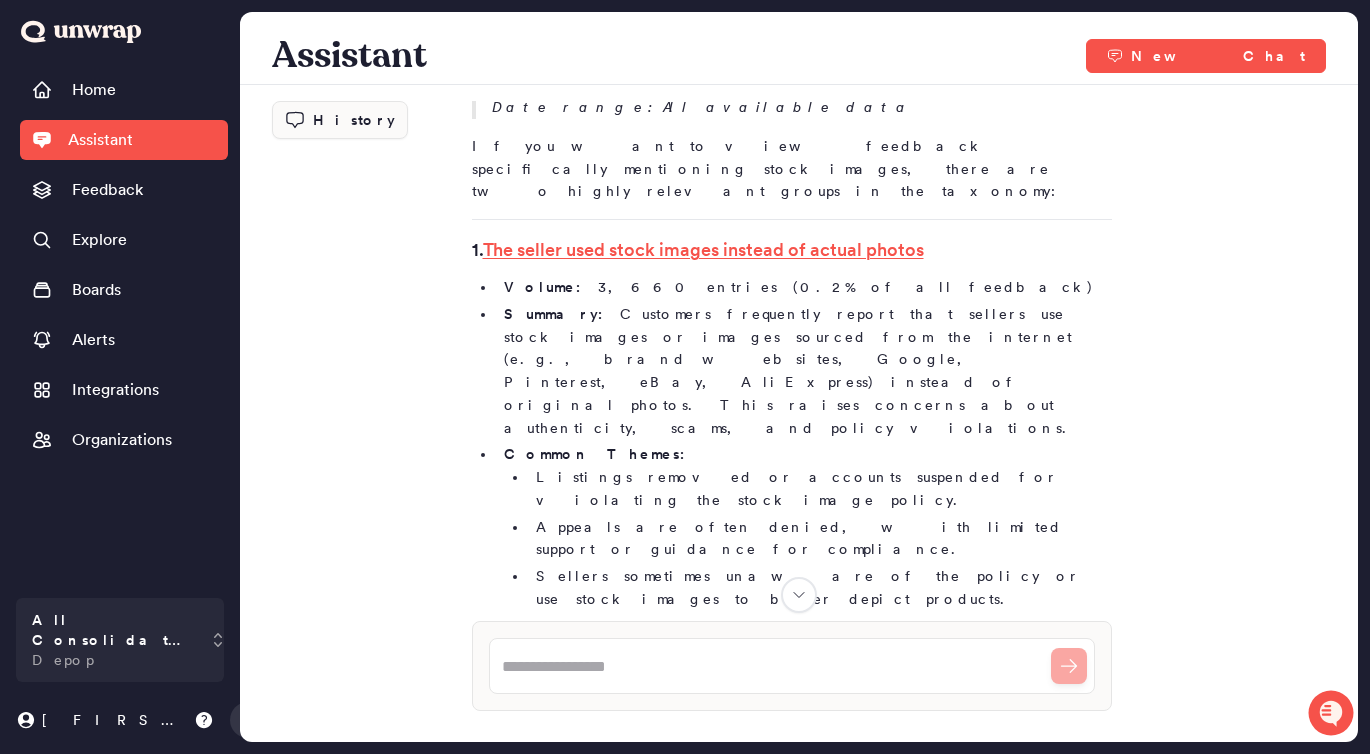 scroll, scrollTop: 135, scrollLeft: 0, axis: vertical 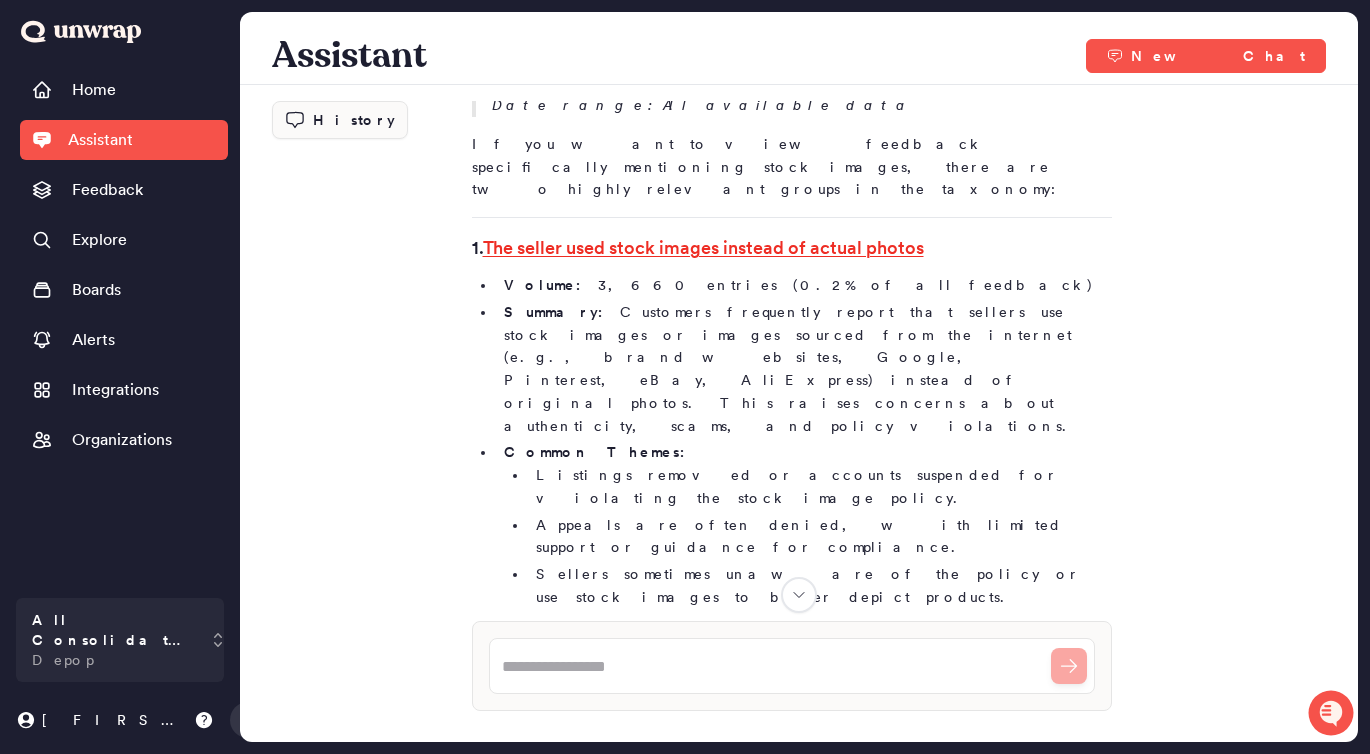 click on "The seller used stock images instead of actual photos" at bounding box center [703, 247] 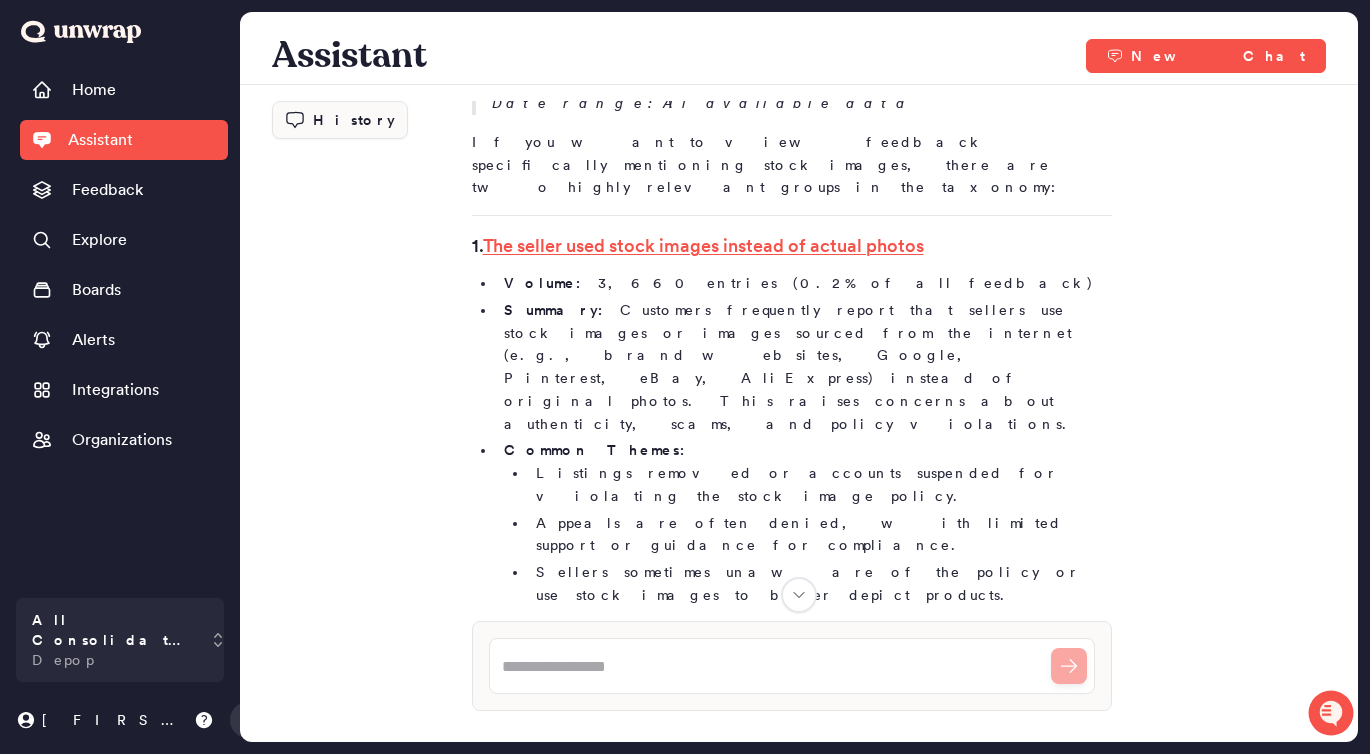 scroll, scrollTop: 136, scrollLeft: 0, axis: vertical 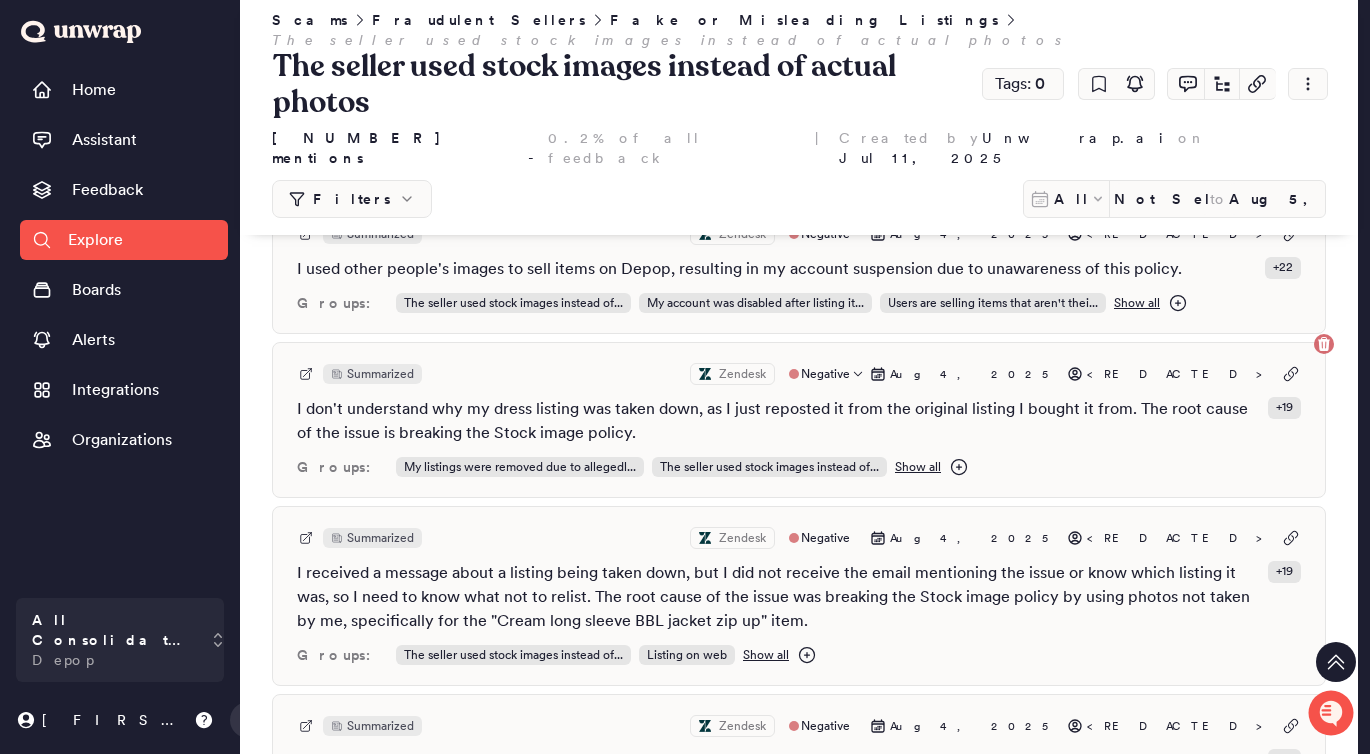 click on "I don't understand why my dress listing was taken down, as I just reposted it from the original listing I bought it from. The root cause of the issue is breaking the Stock image policy." at bounding box center [778, 421] 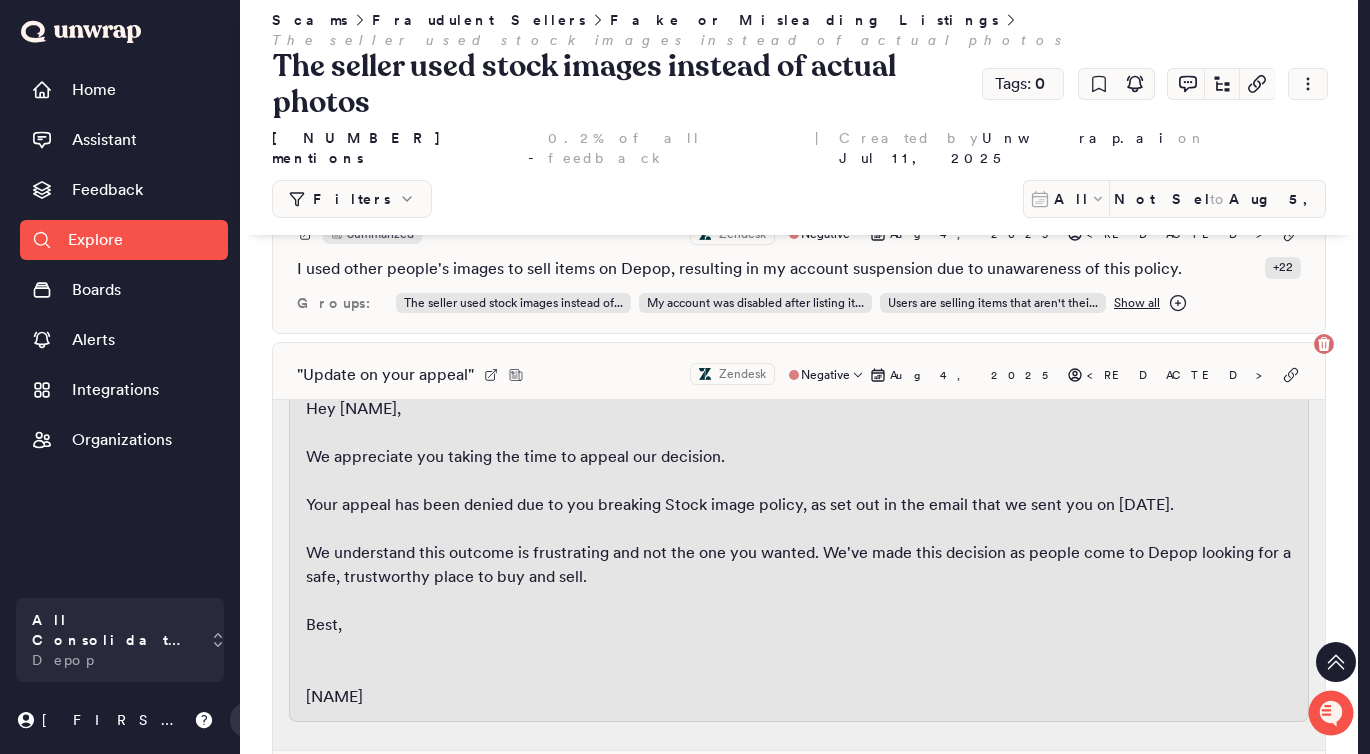 scroll, scrollTop: 0, scrollLeft: 0, axis: both 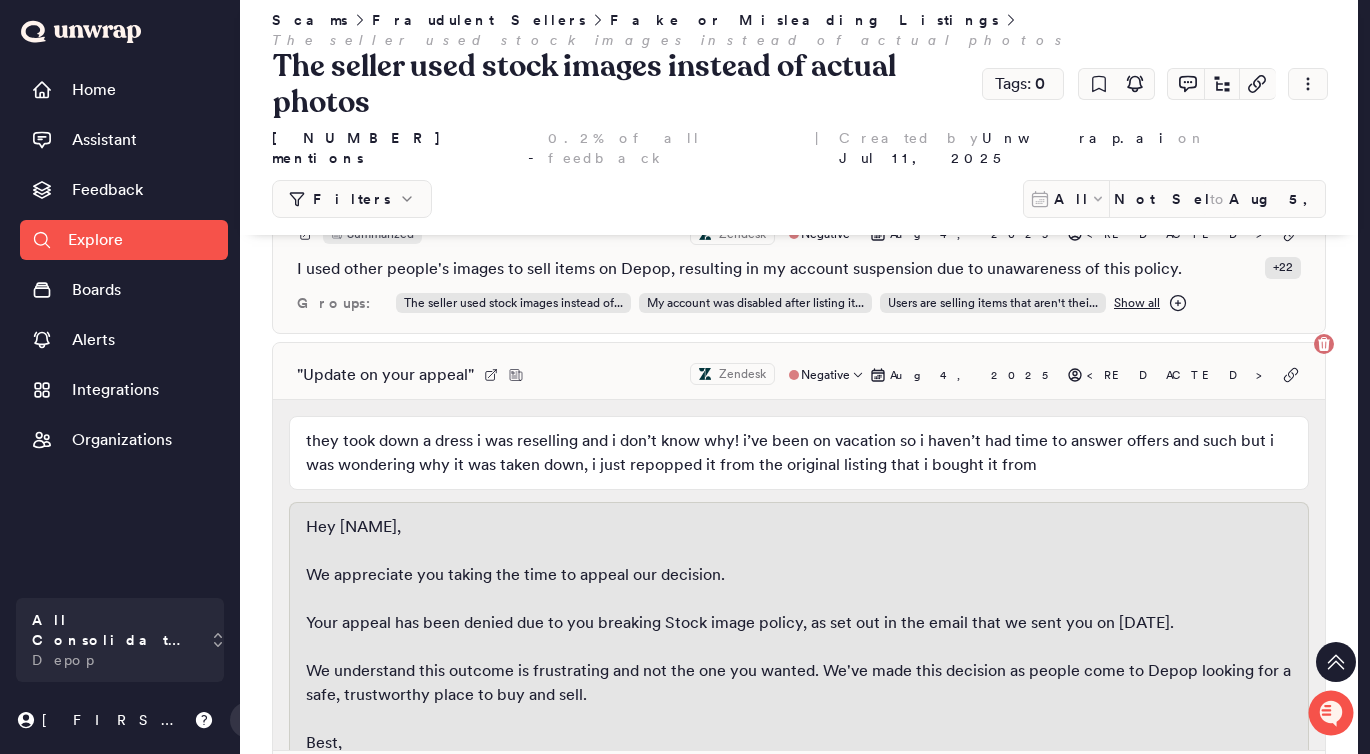 click on "they took down a dress i was reselling and i don’t know why! i’ve been on vacation so i haven’t had time to answer offers and such but i was wondering why it was taken down, i just repopped it from the original listing that i bought it from" at bounding box center [799, 453] 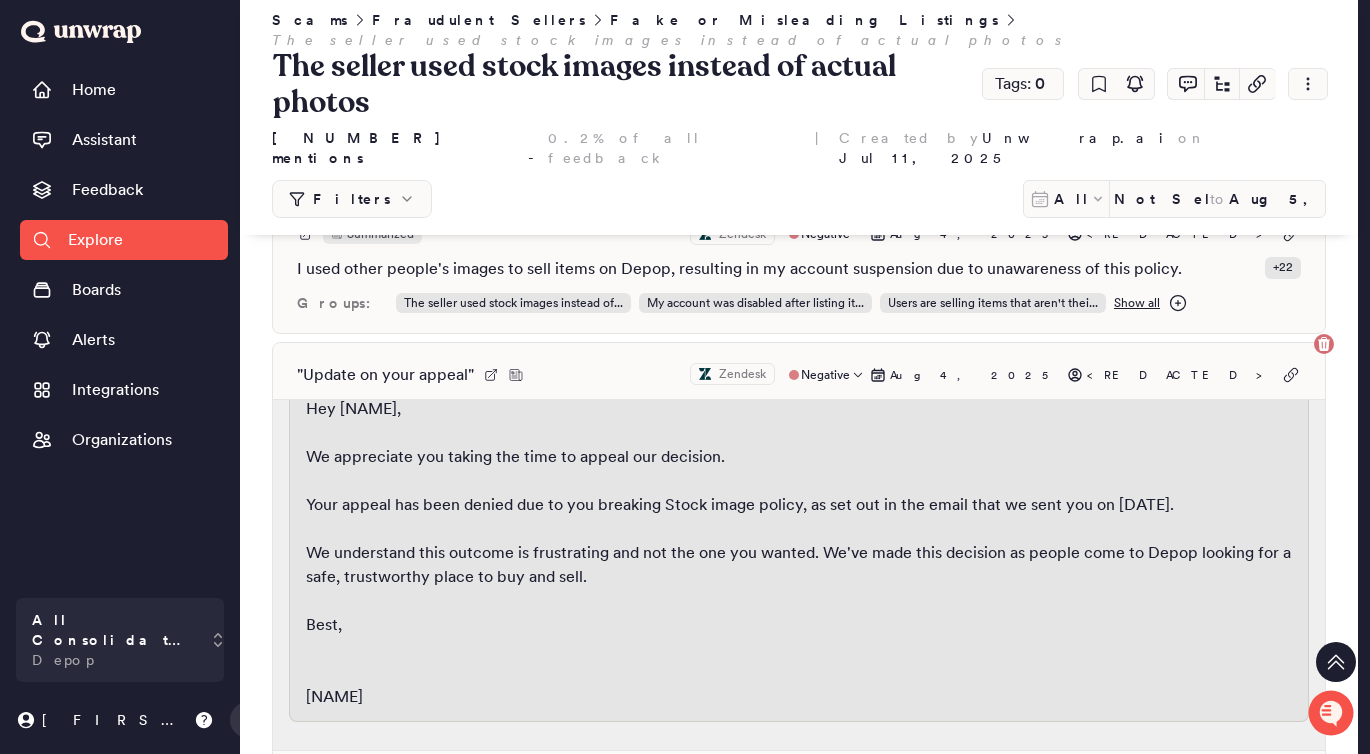 scroll, scrollTop: 0, scrollLeft: 0, axis: both 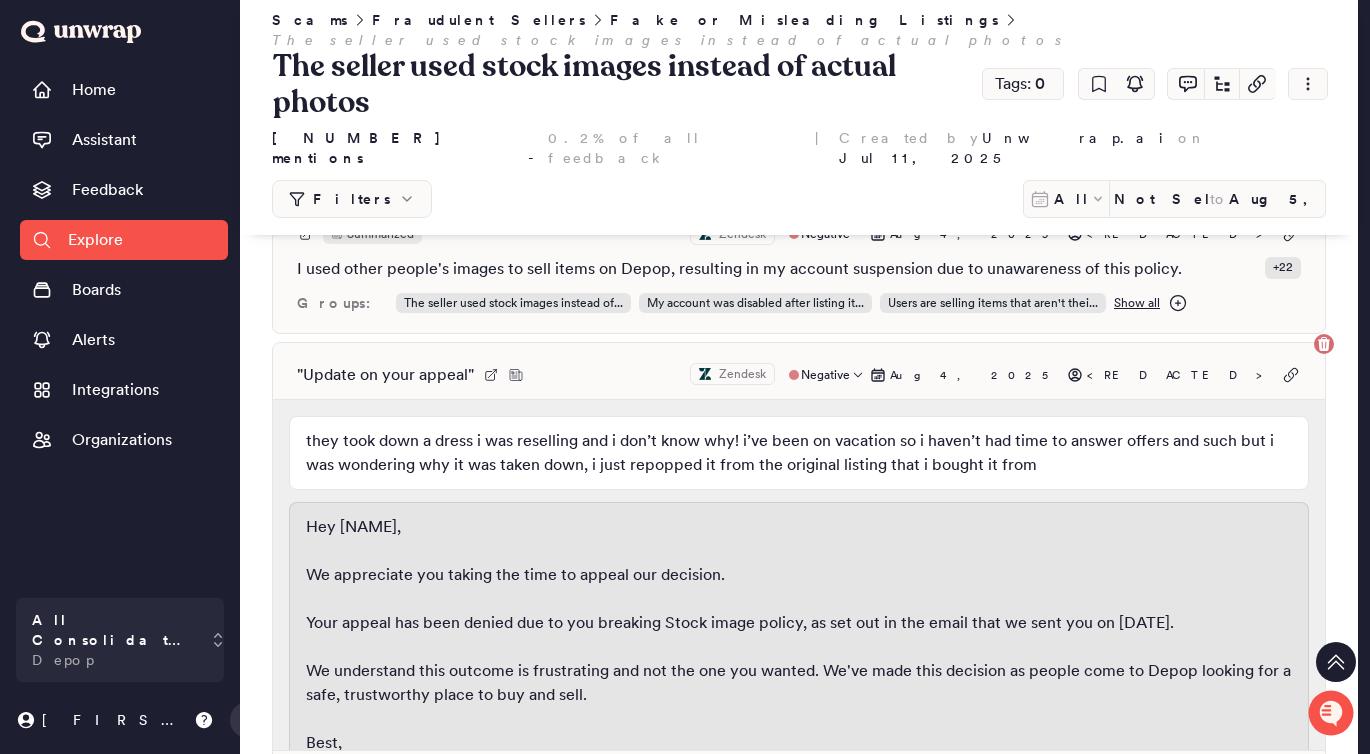 click on "" Update on your appeal " Zendesk Negative [DATE] <REDACTED>" at bounding box center [799, 375] 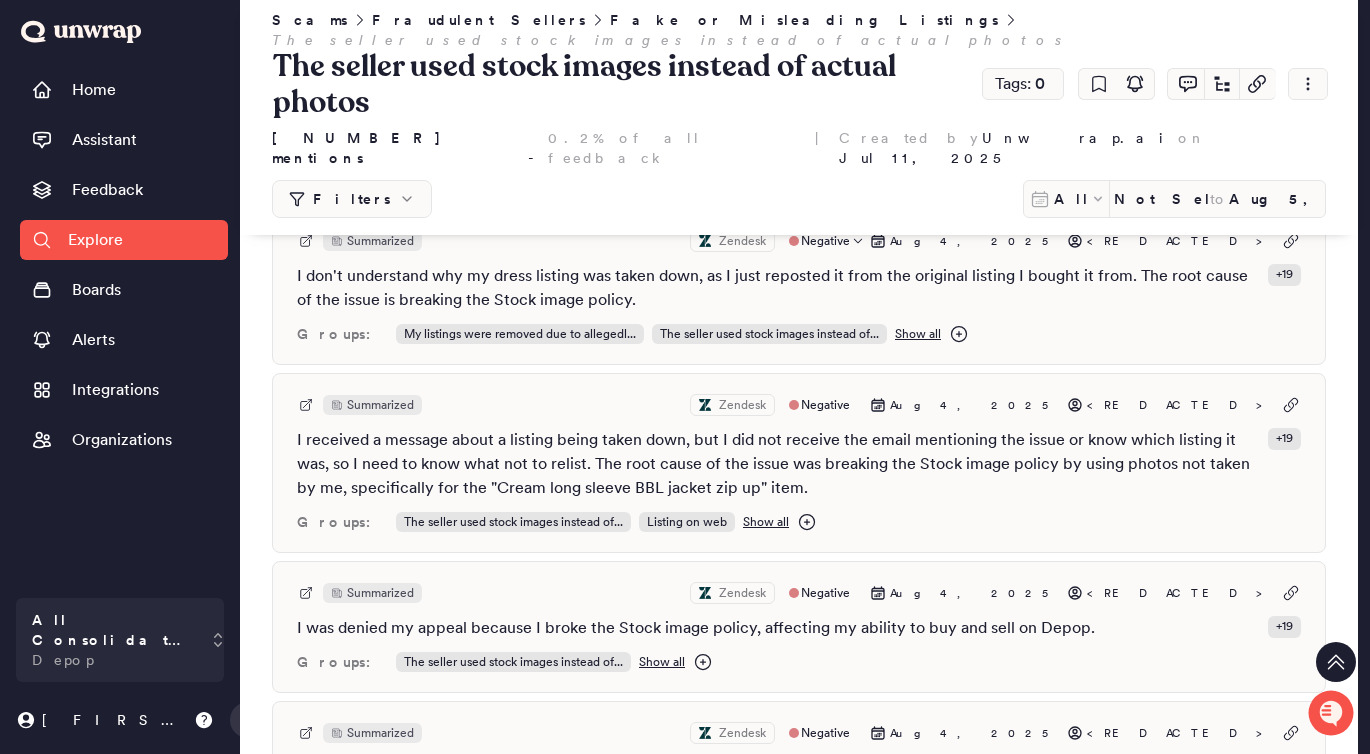 scroll, scrollTop: 1546, scrollLeft: 0, axis: vertical 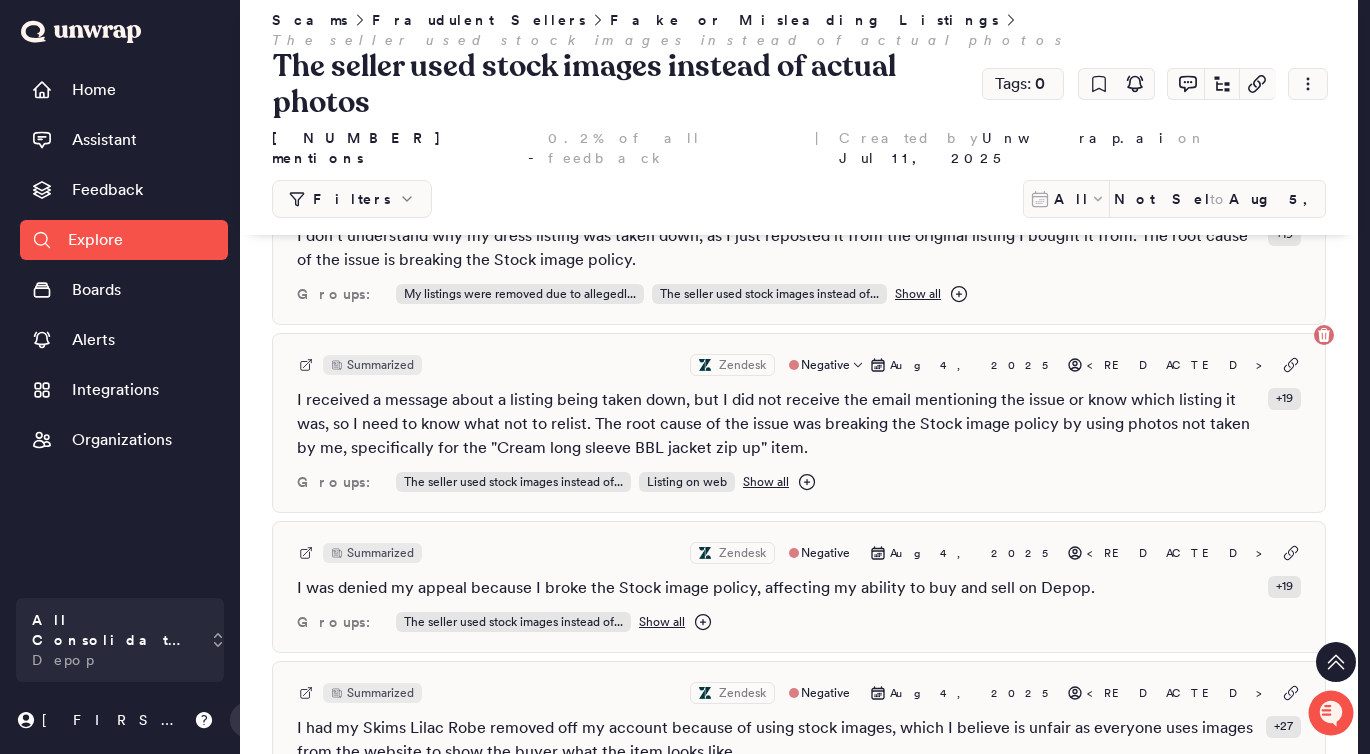 click on "I received a message about a listing being taken down, but I did not receive the email mentioning the issue or know which listing it was, so I need to know what not to relist. The root cause of the issue was breaking the Stock image policy by using photos not taken by me, specifically for the "Cream long sleeve BBL jacket zip up" item." at bounding box center [778, 424] 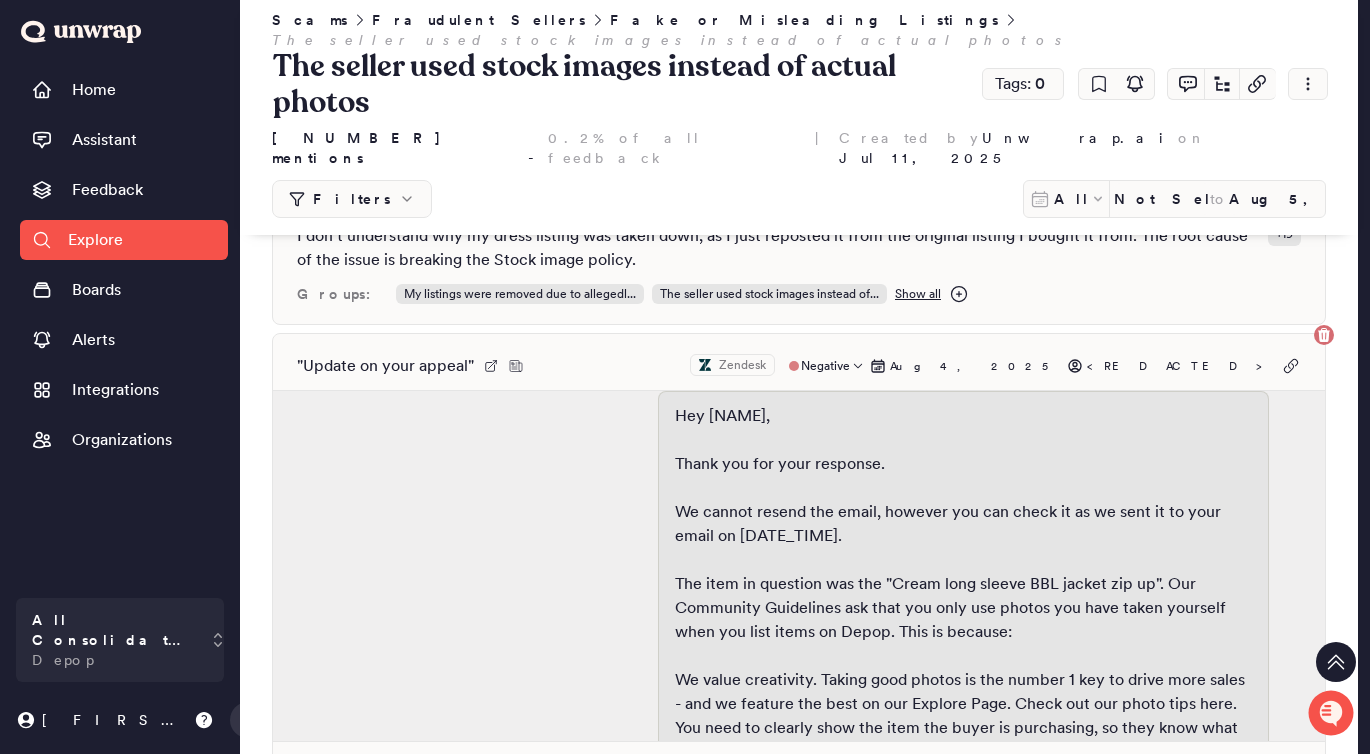 scroll, scrollTop: 635, scrollLeft: 0, axis: vertical 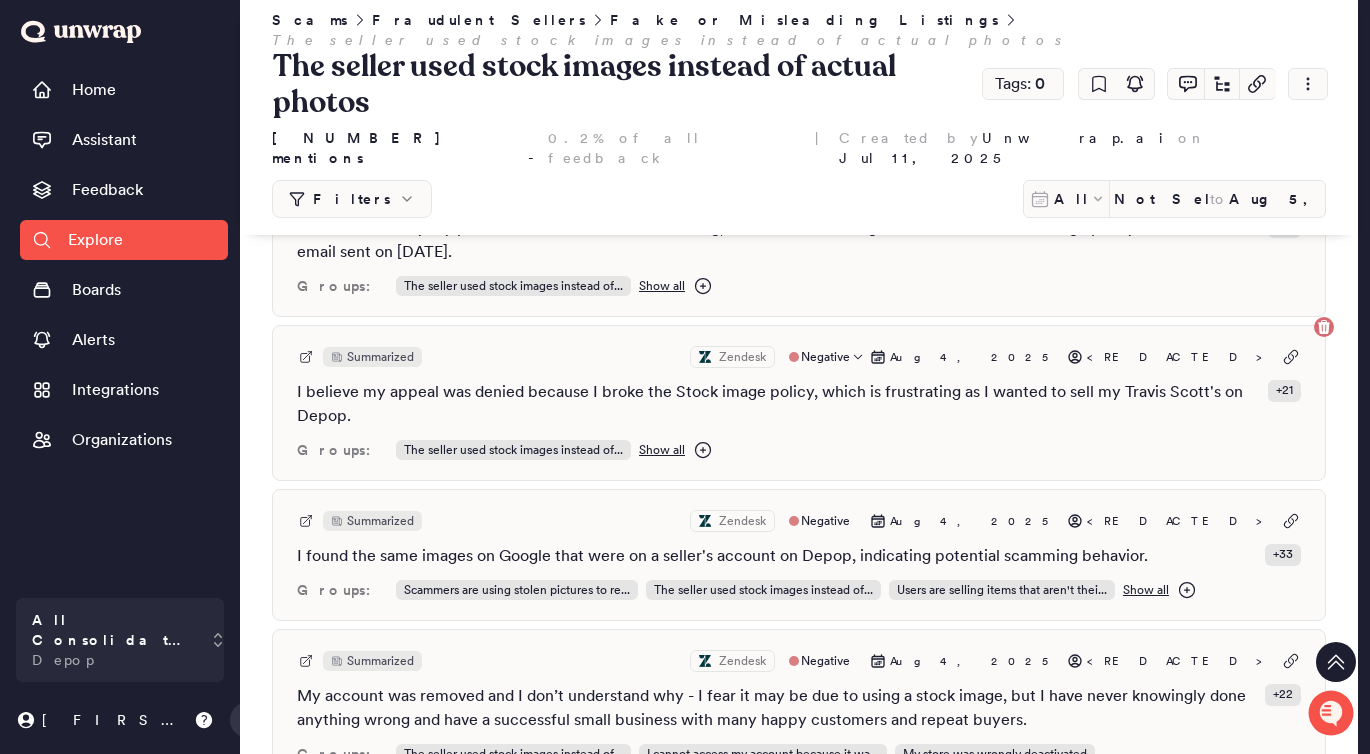 click on "I believe my appeal was denied because I broke the Stock image policy, which is frustrating as I wanted to sell my Travis Scott's on Depop." at bounding box center [778, 404] 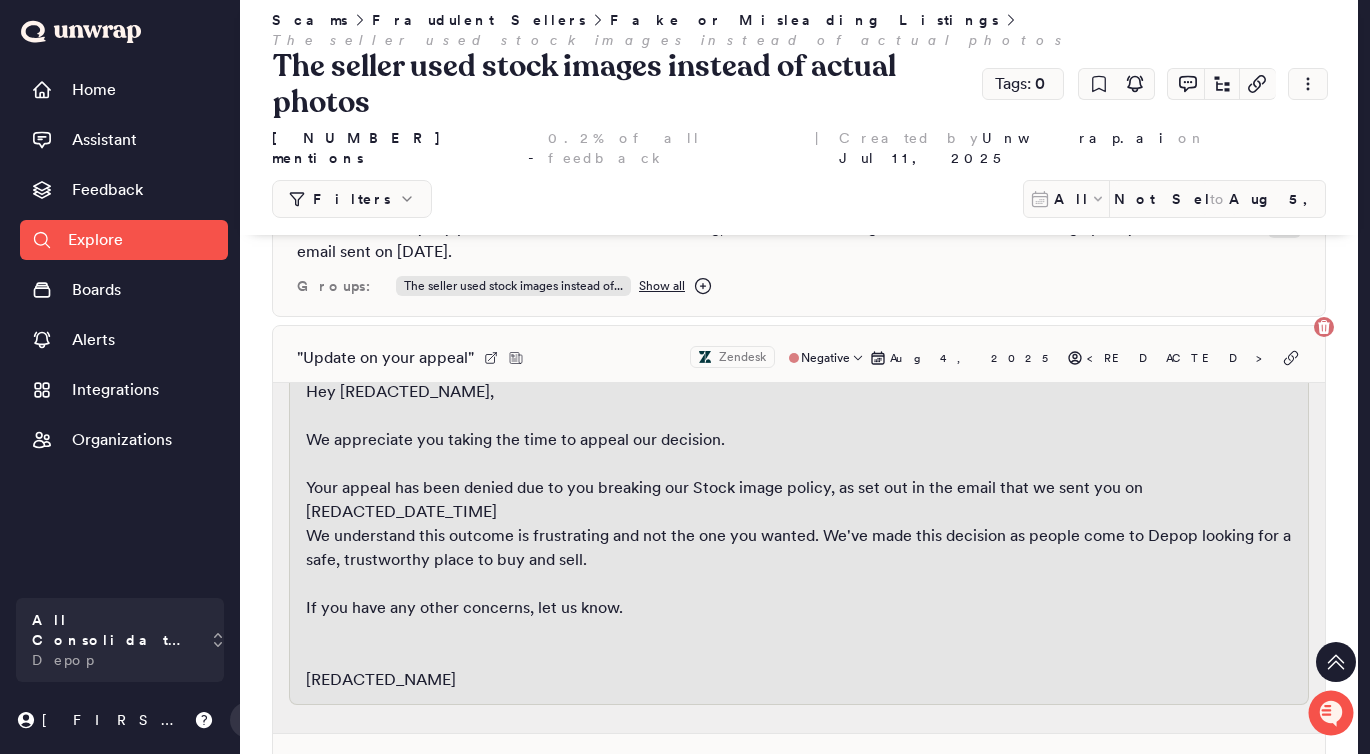 scroll, scrollTop: 0, scrollLeft: 0, axis: both 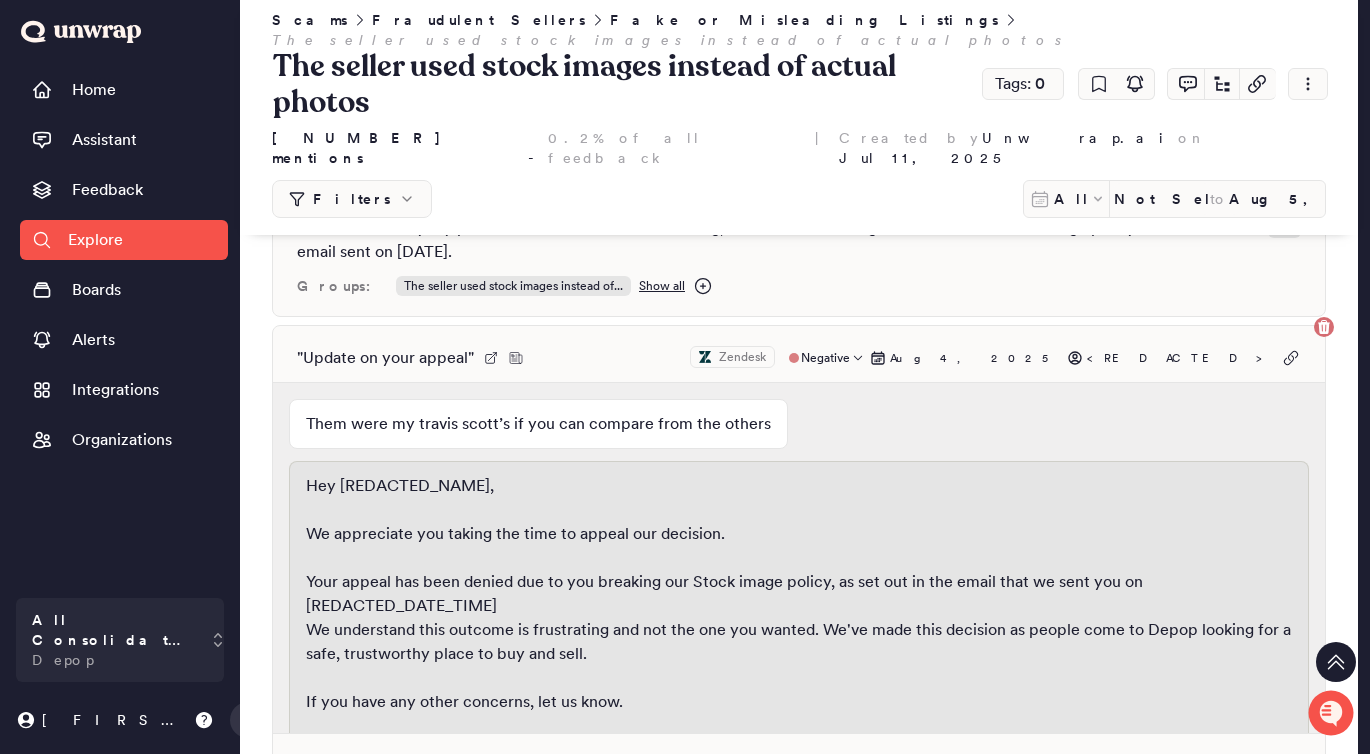 click on "Them were my travis scott’s if you can compare from the others" at bounding box center [799, 430] 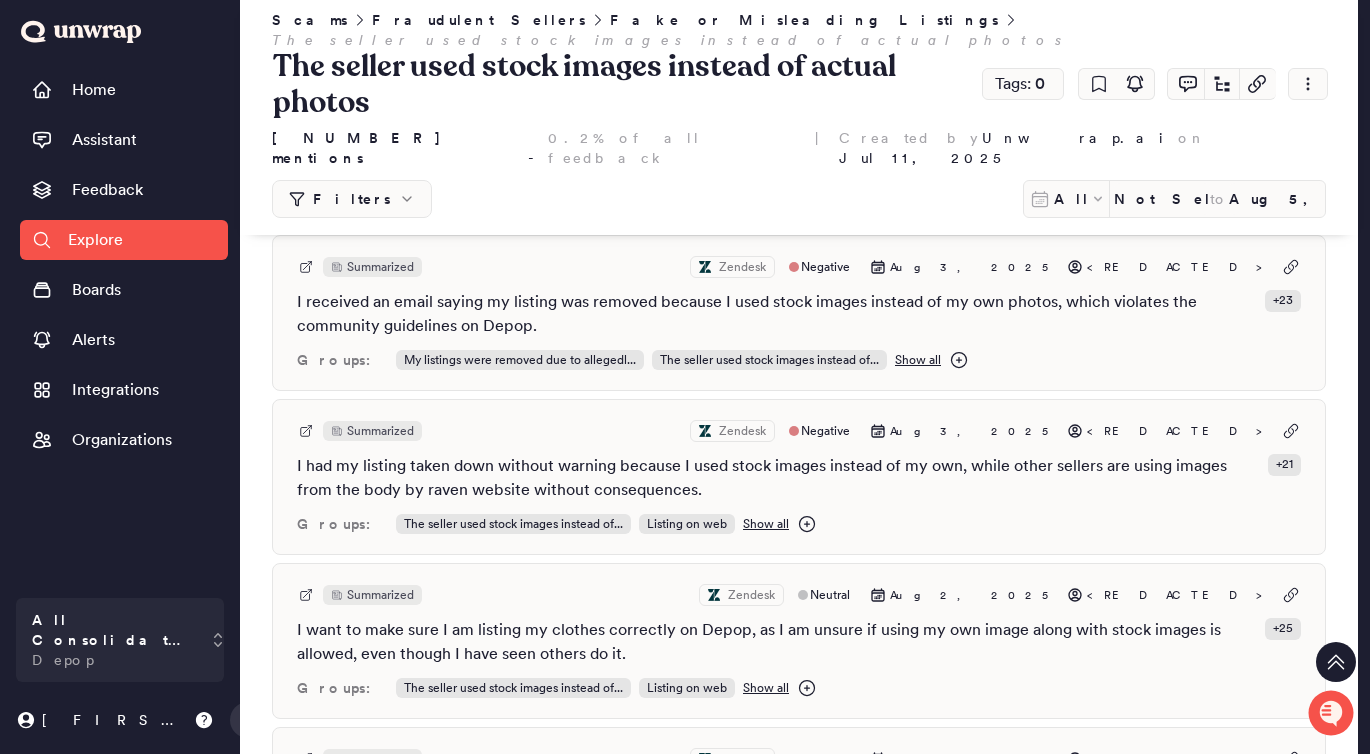 scroll, scrollTop: 5690, scrollLeft: 0, axis: vertical 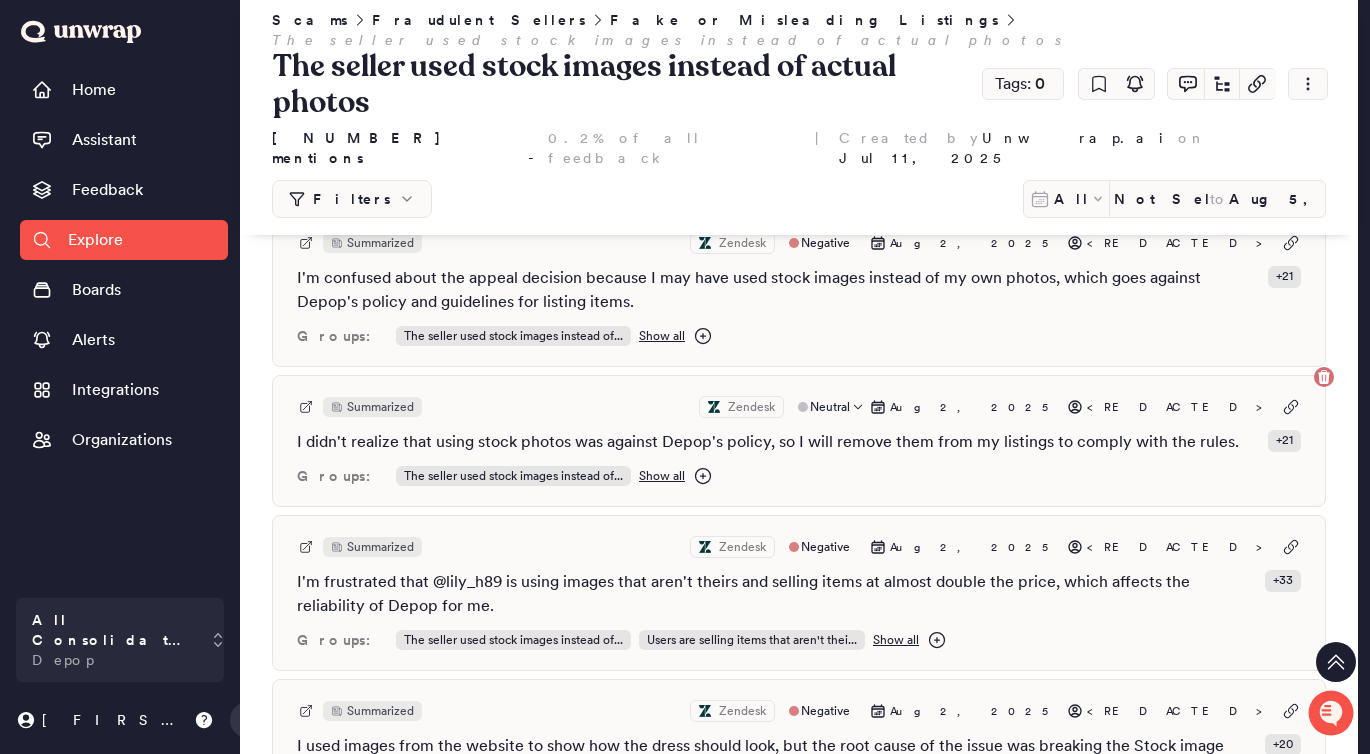 click on "I didn't realize that using stock photos was against Depop's policy, so I will remove them from my listings to comply with the rules." at bounding box center [768, 442] 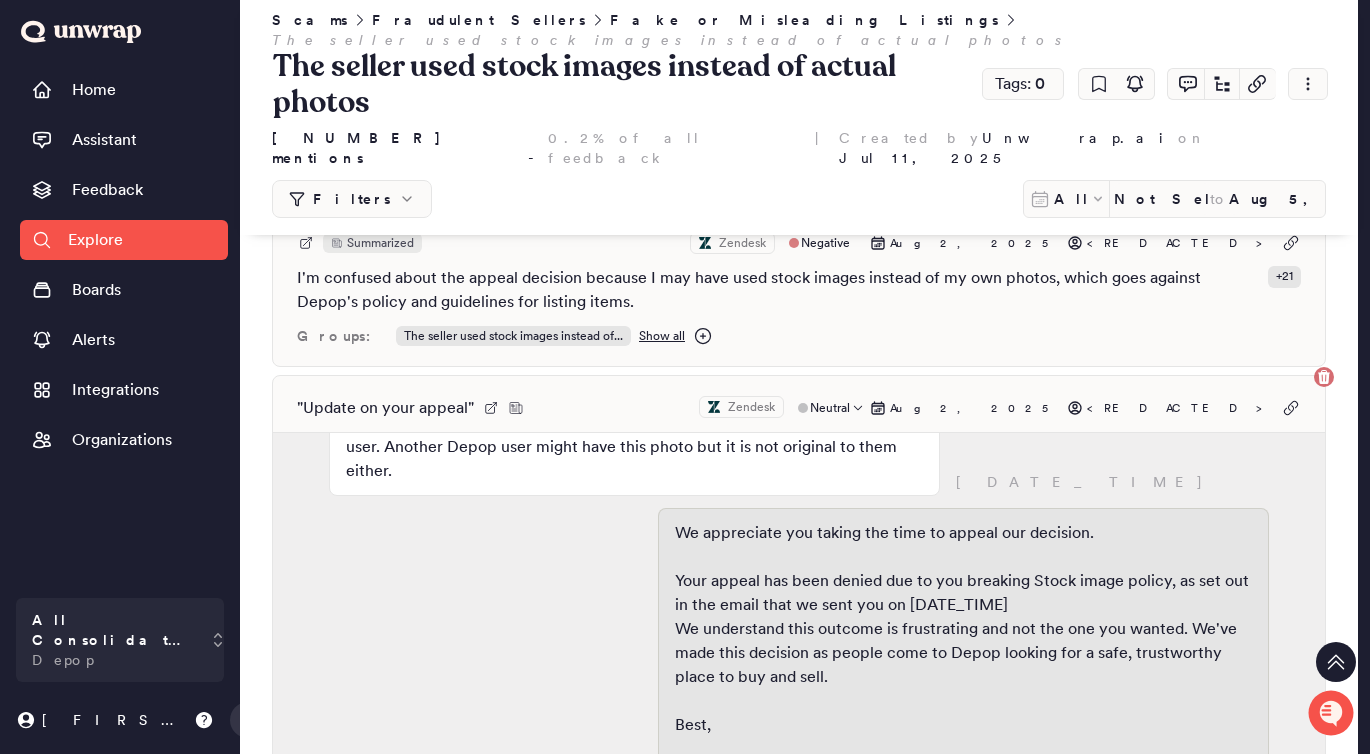 scroll, scrollTop: 0, scrollLeft: 0, axis: both 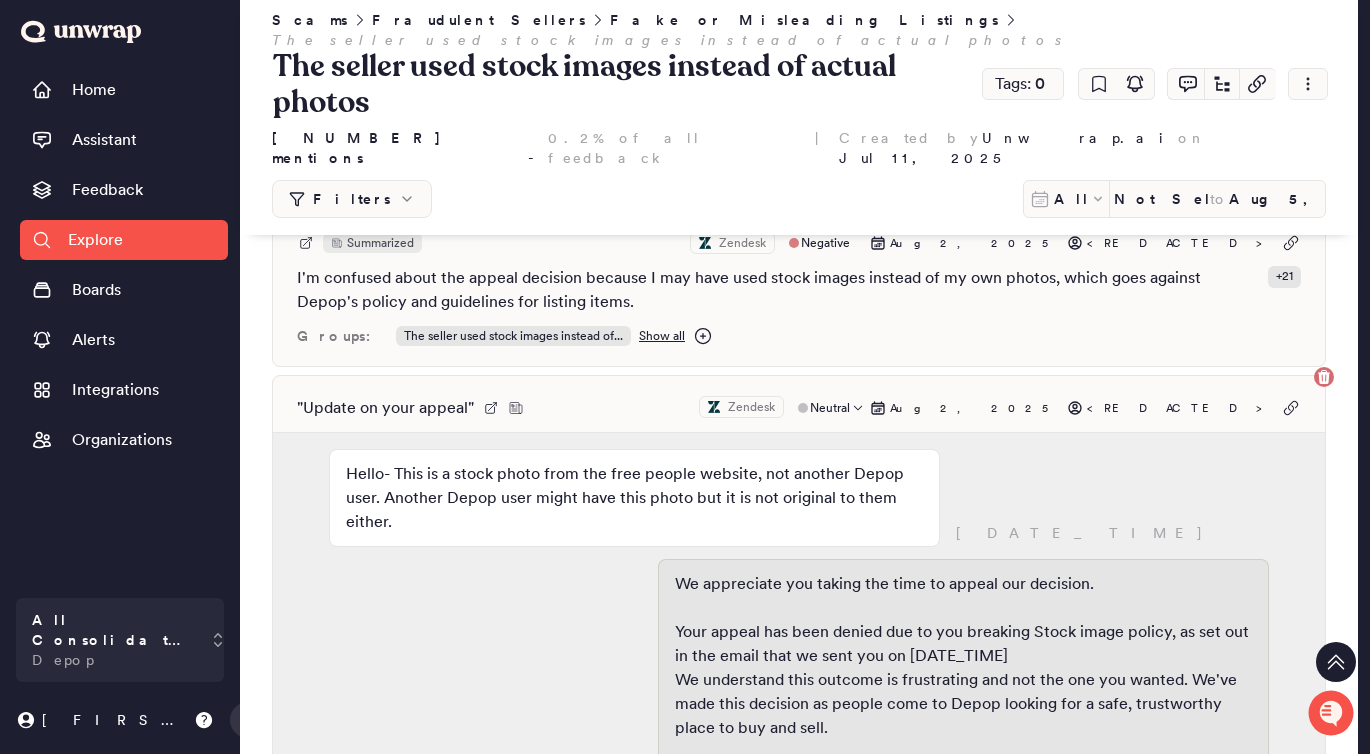 click on "" Update on your appeal " Zendesk Neutral [DATE], [YEAR] [REDACTED] Hello- This is a stock photo from the free people website, not another Depop user. Another Depop user might have this photo but it is not original to them either. [DATE], [TIME] [DATE], [TIME] Hey [USERNAME],
We appreciate you taking the time to appeal our decision.
Your appeal has been denied due to you breaking Stock image policy, as set out in the email that we sent you on [DATE_TIME]  .
We understand this outcome is frustrating and not the one you wanted. We've made this decision as people come to Depop looking for a safe, trustworthy place to buy and sell.
Best,
[NAME] Hello- Oh I guess I didn’t see that your policy of not using stock images. I will remove my other stock photos. Thanks for the reply!
Sent from Gmail Mobile [DATE], [TIME] [DATE], [TIME] No problem [NAME],
If you need anything else, please don't hesitate to get back in touch.
Have a great day,
[NAME] Groups:" at bounding box center (799, 626) 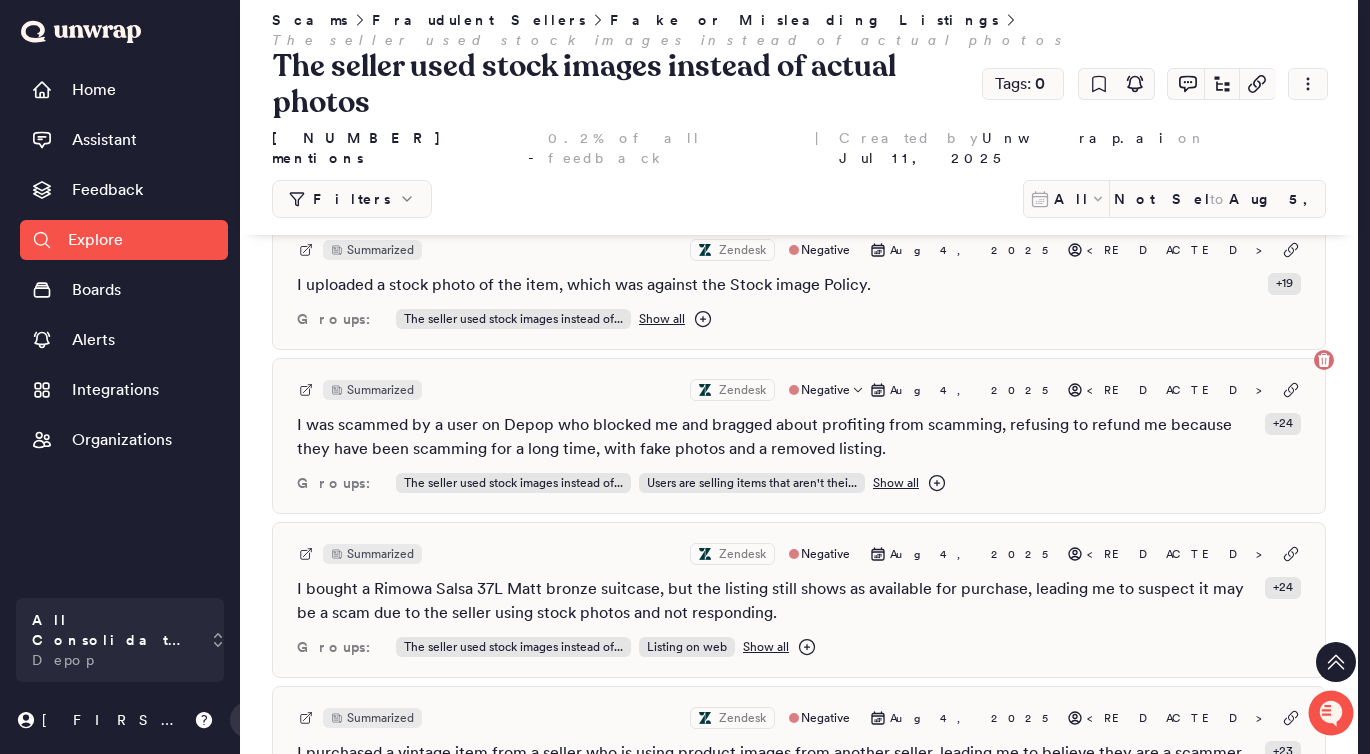 scroll, scrollTop: 0, scrollLeft: 0, axis: both 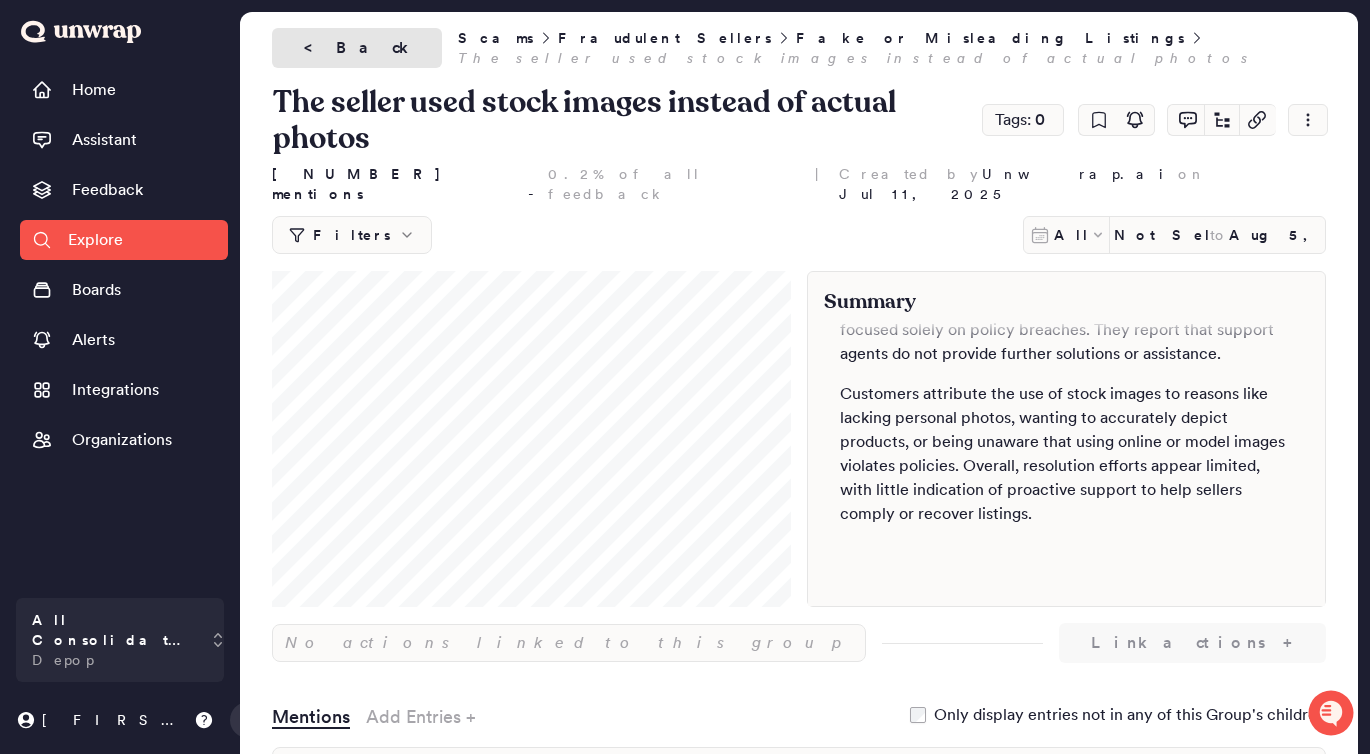 click on "< Back" at bounding box center (357, 48) 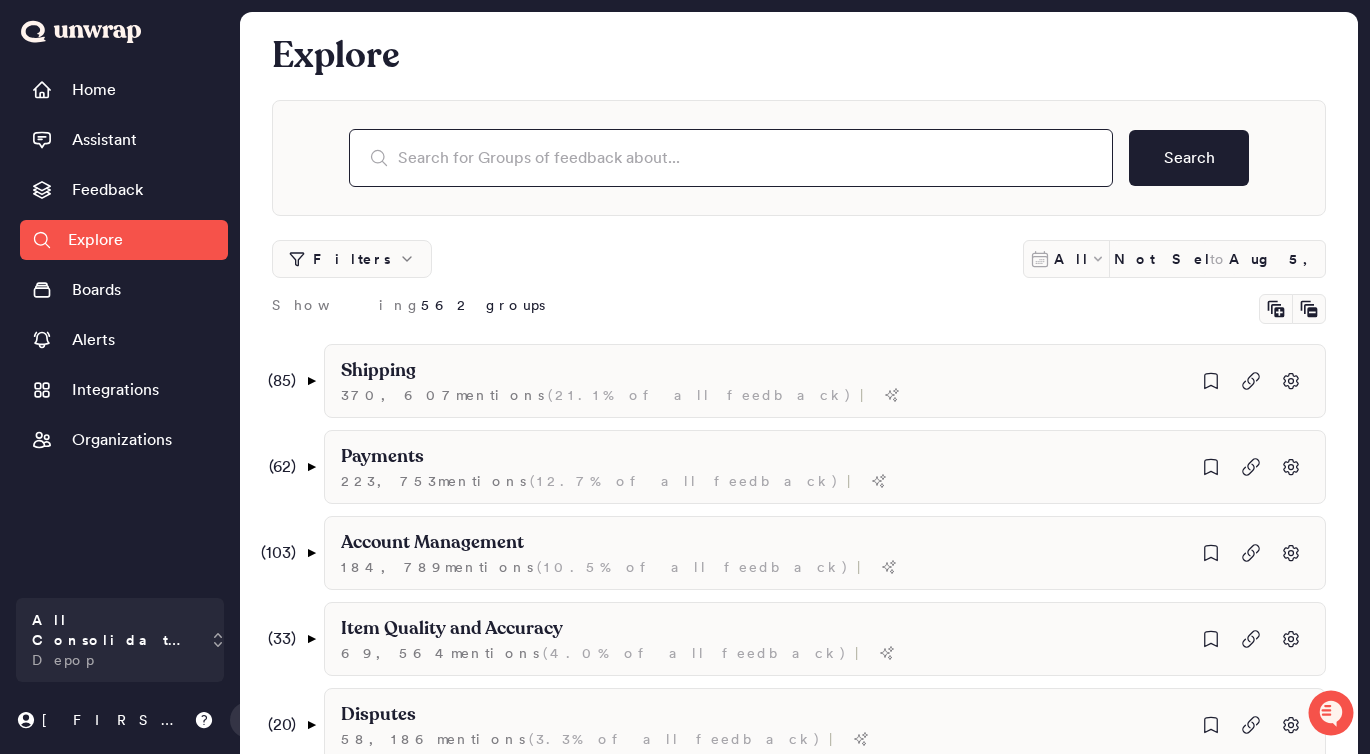 click at bounding box center [731, 158] 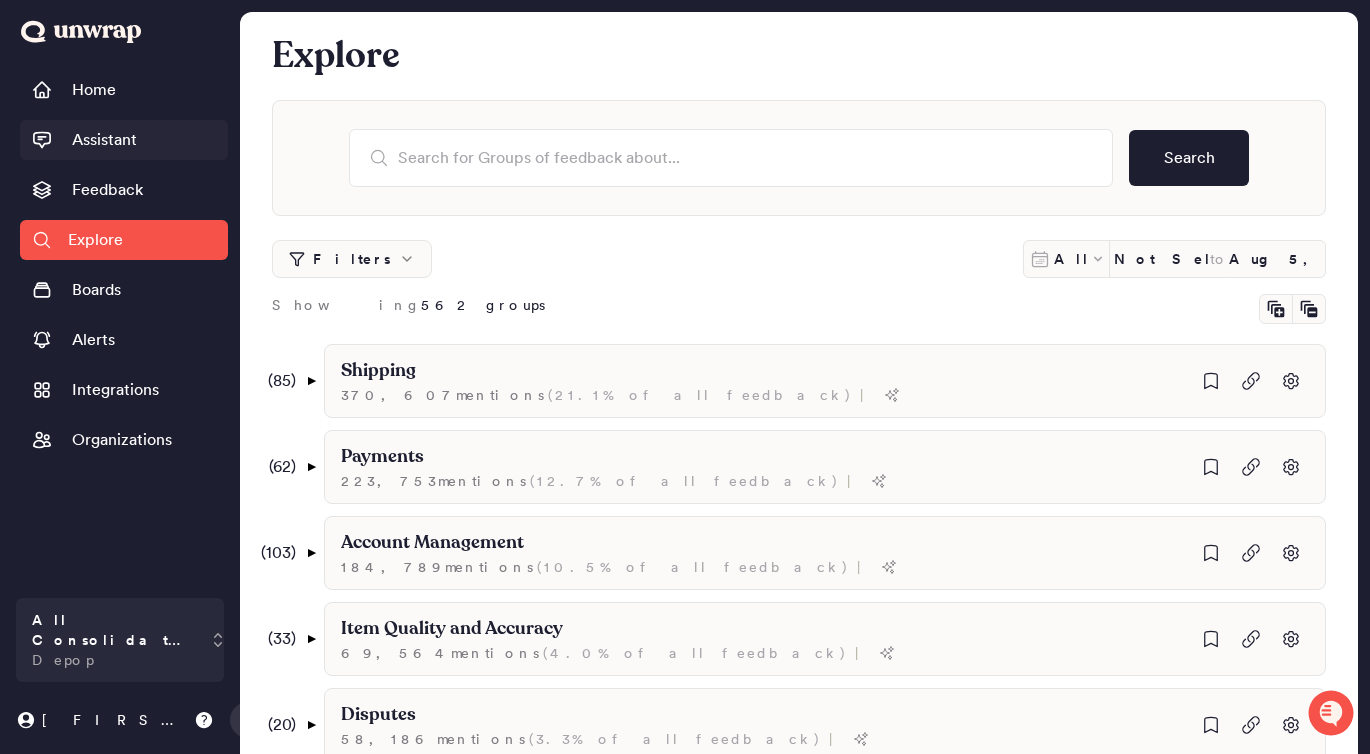 click on "Assistant" at bounding box center (104, 140) 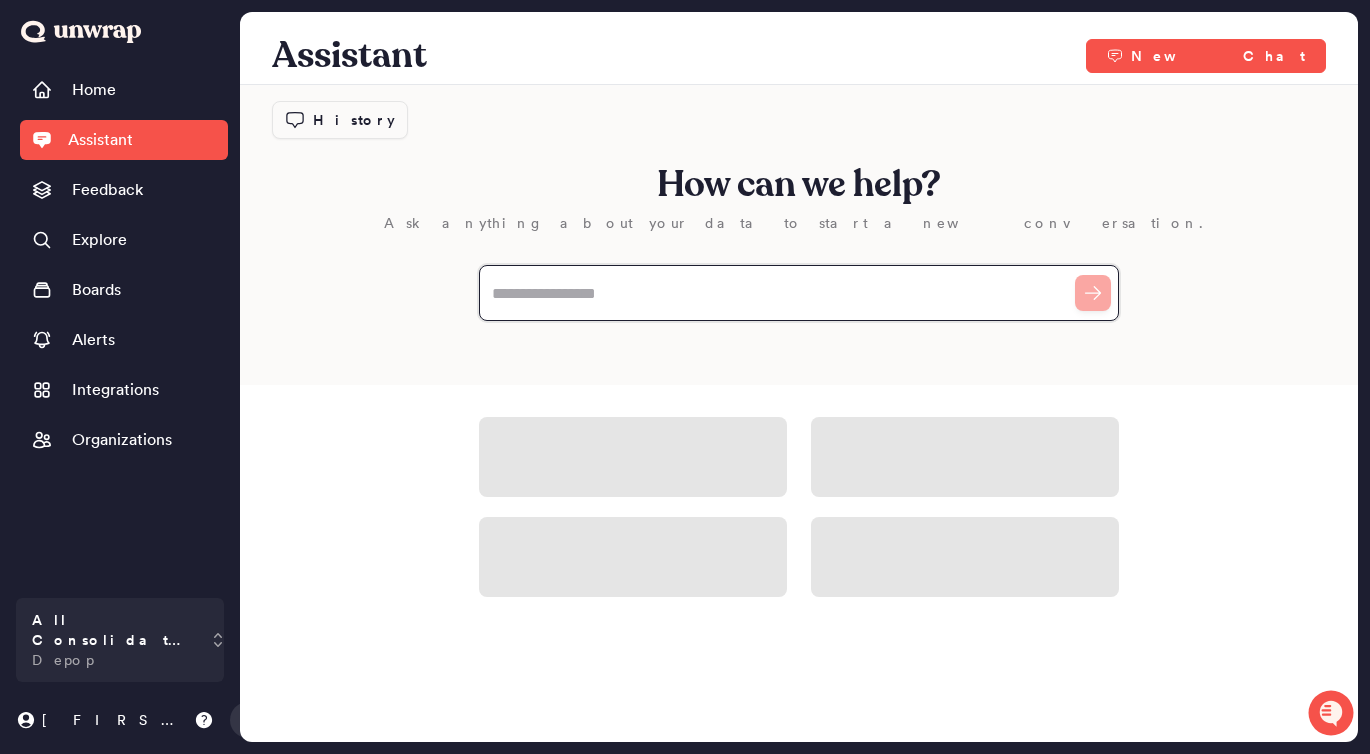click at bounding box center [799, 293] 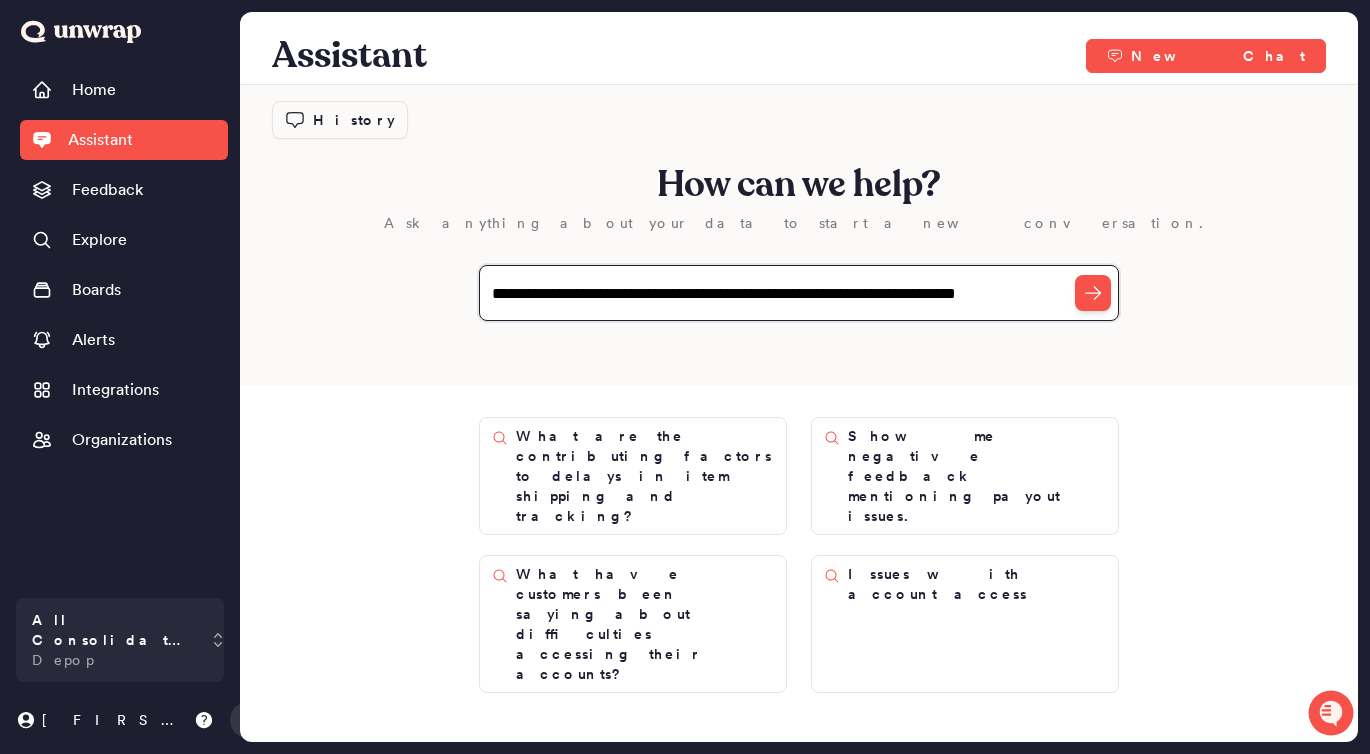 type on "**********" 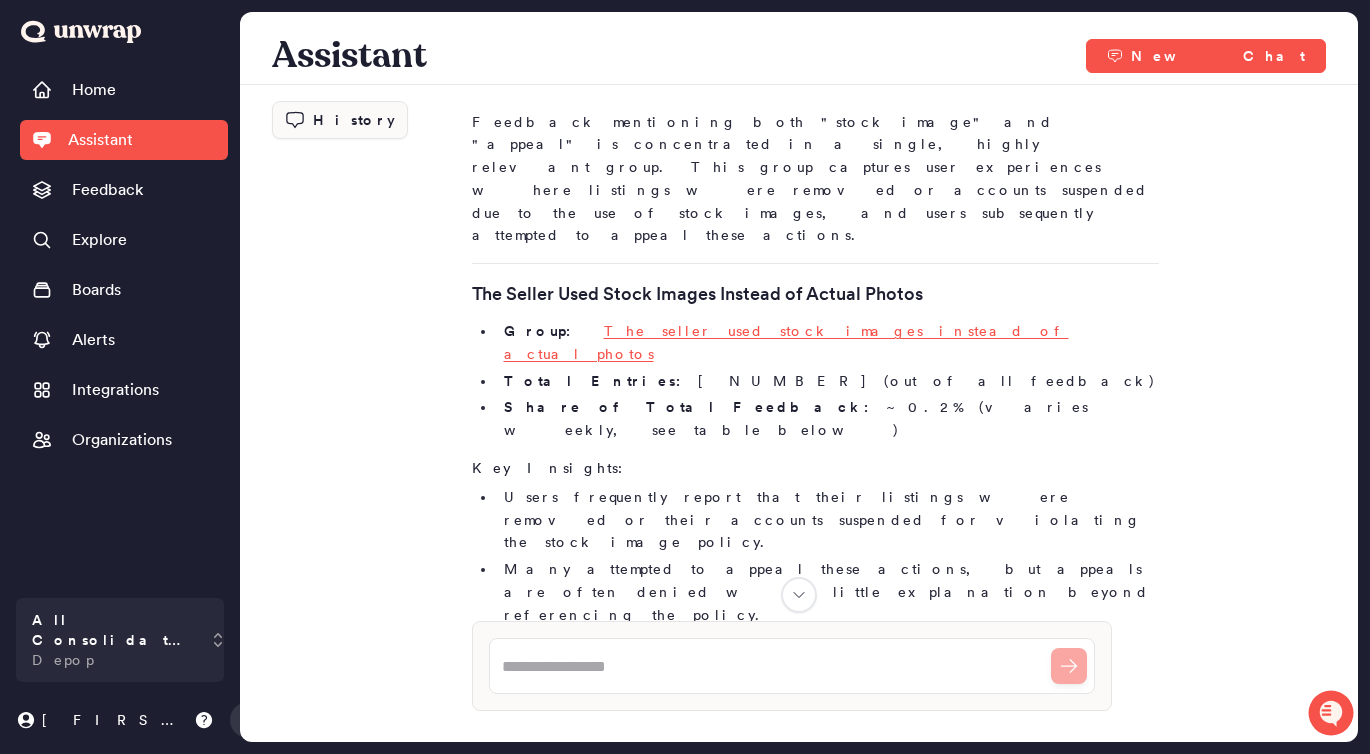 scroll, scrollTop: 207, scrollLeft: 0, axis: vertical 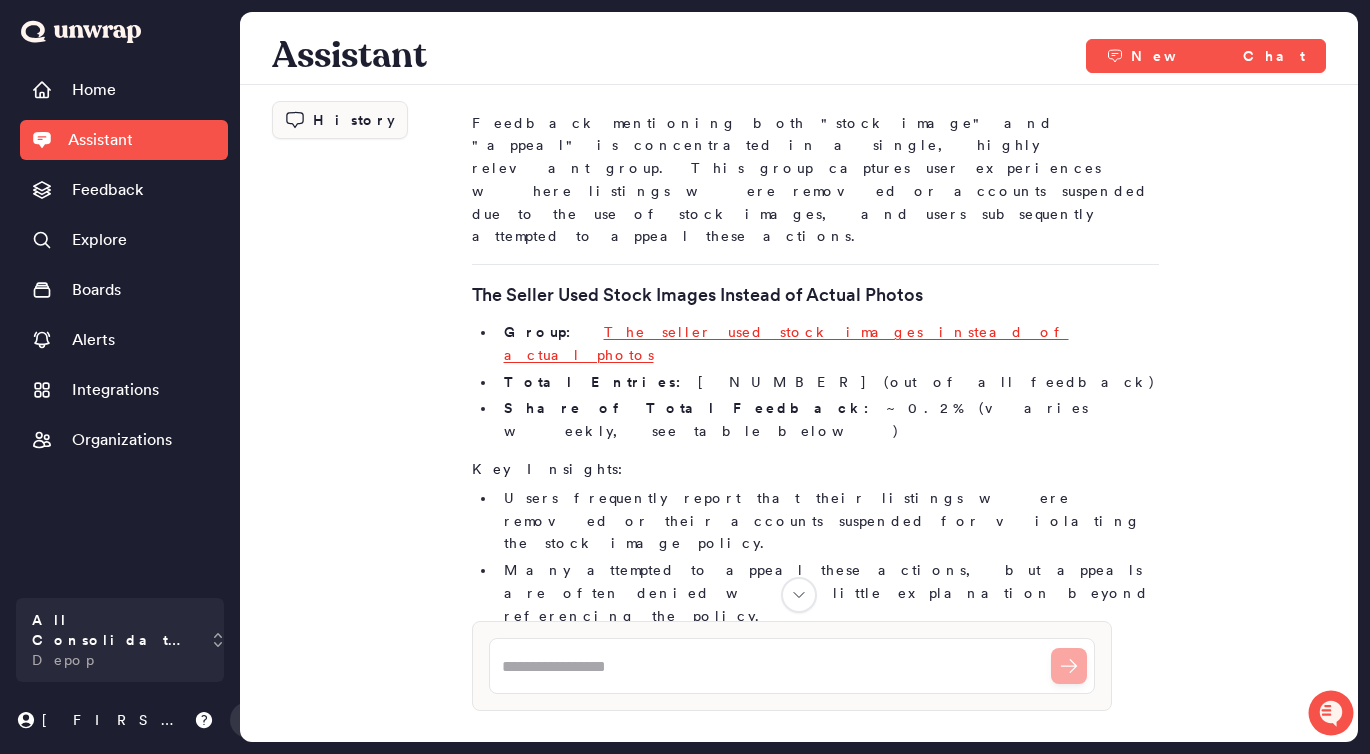 click on "The seller used stock images instead of actual photos" at bounding box center [786, 343] 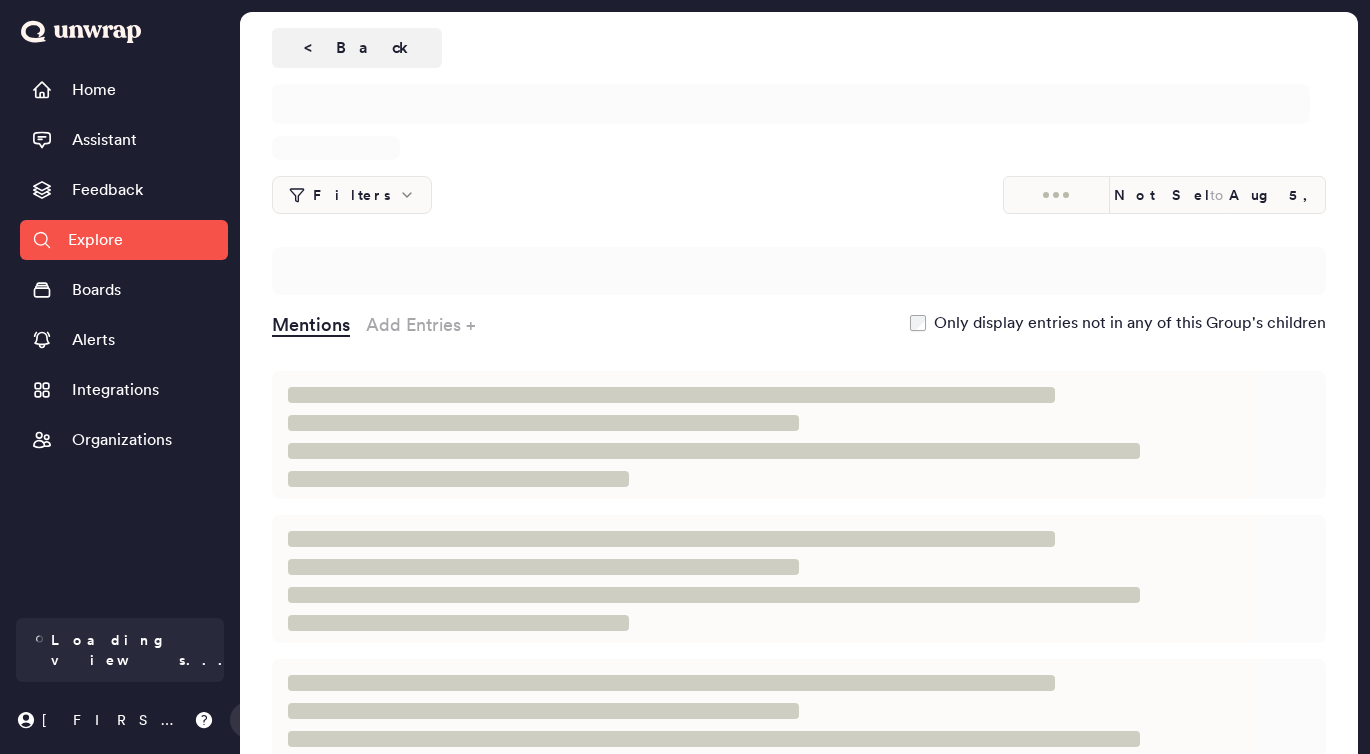 scroll, scrollTop: 0, scrollLeft: 0, axis: both 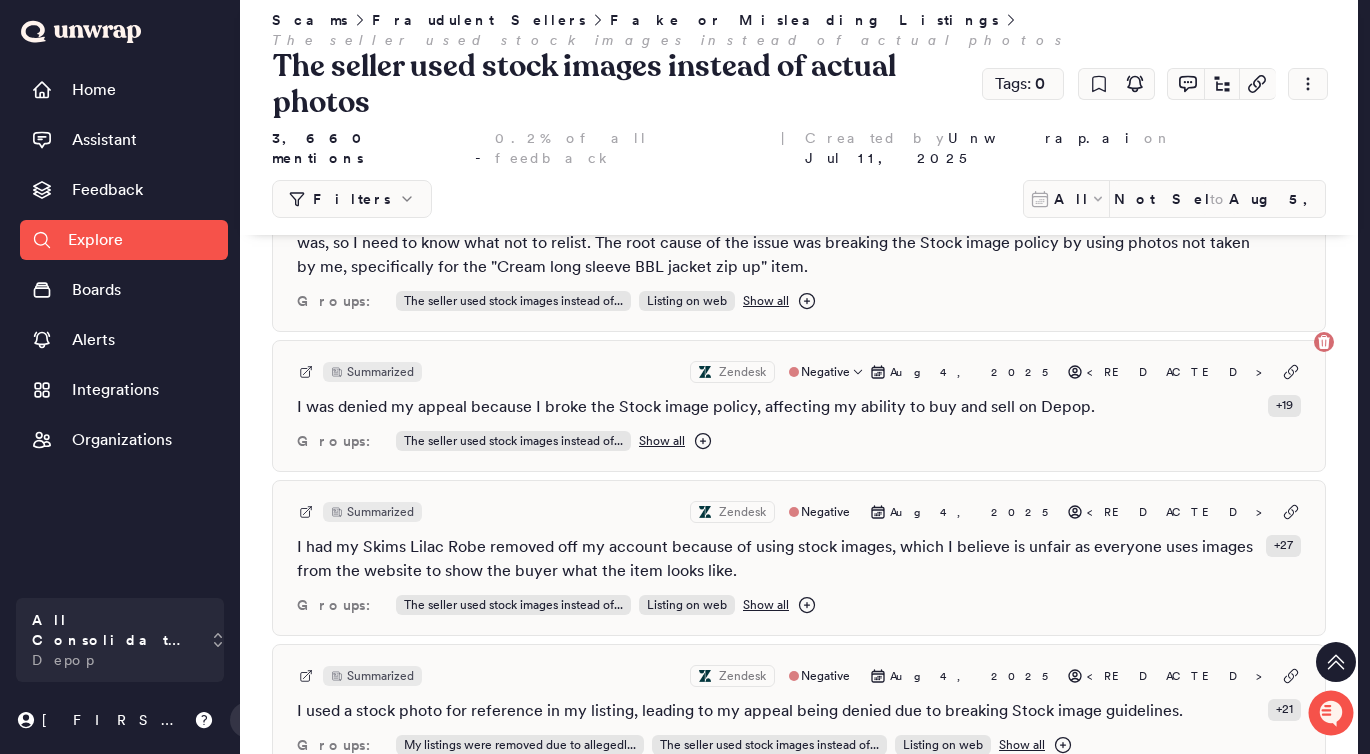 click on "I was denied my appeal because I broke the Stock image policy, affecting my ability to buy and sell on Depop." at bounding box center [696, 407] 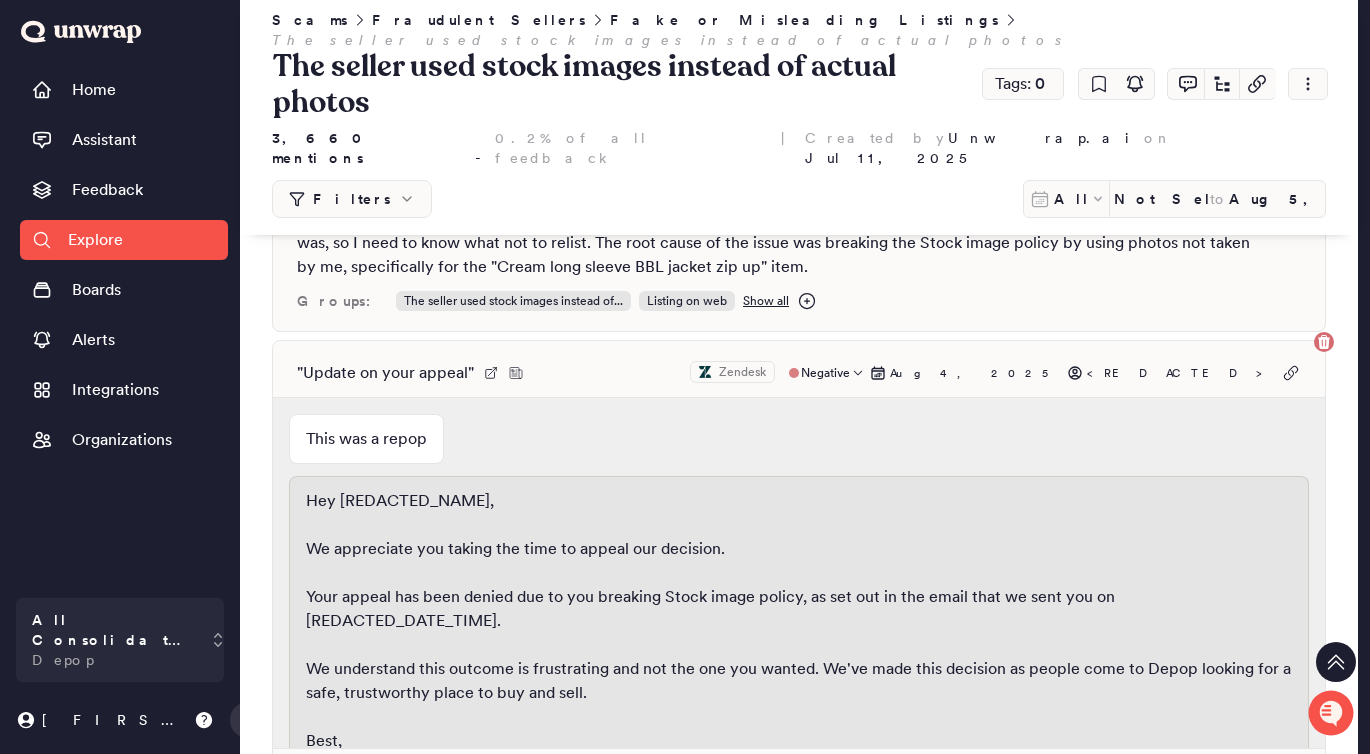 scroll, scrollTop: 118, scrollLeft: 0, axis: vertical 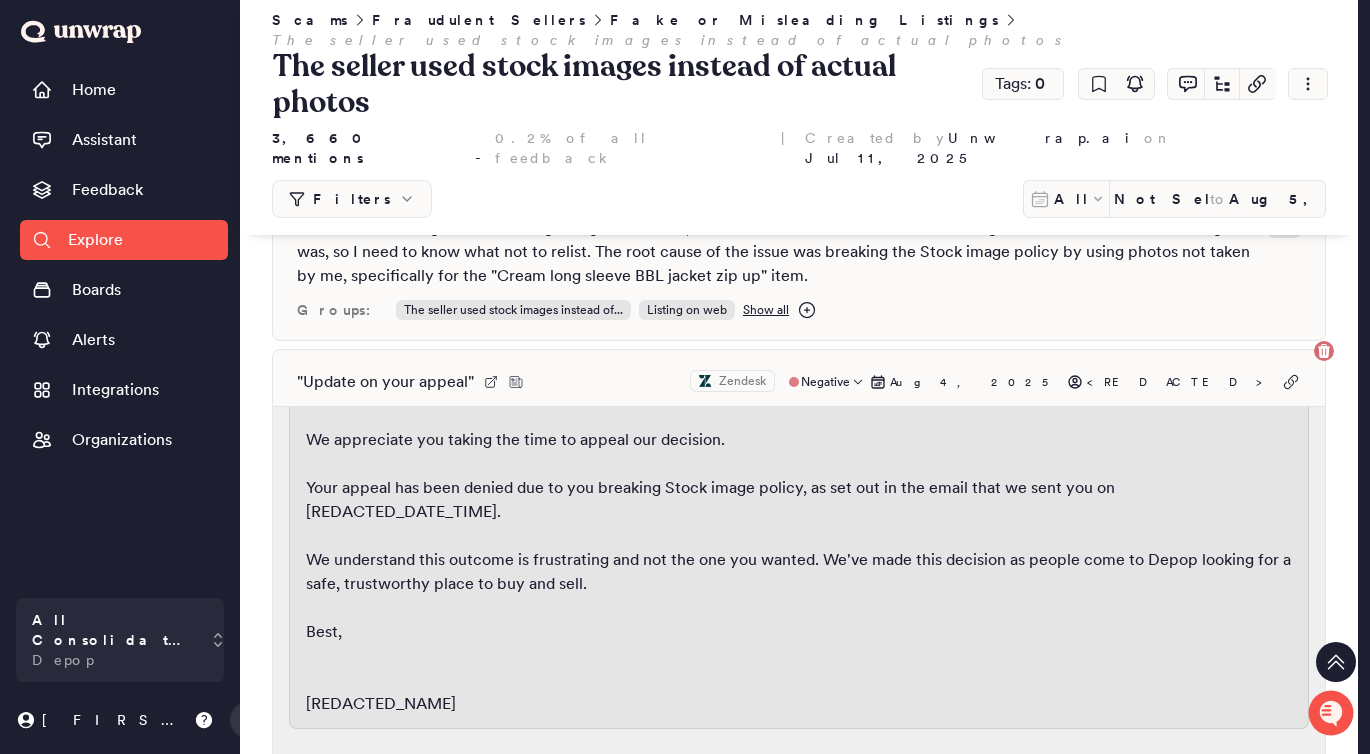 click on "" Update on your appeal " Zendesk Negative [DATE] <REDACTED>" at bounding box center (799, 382) 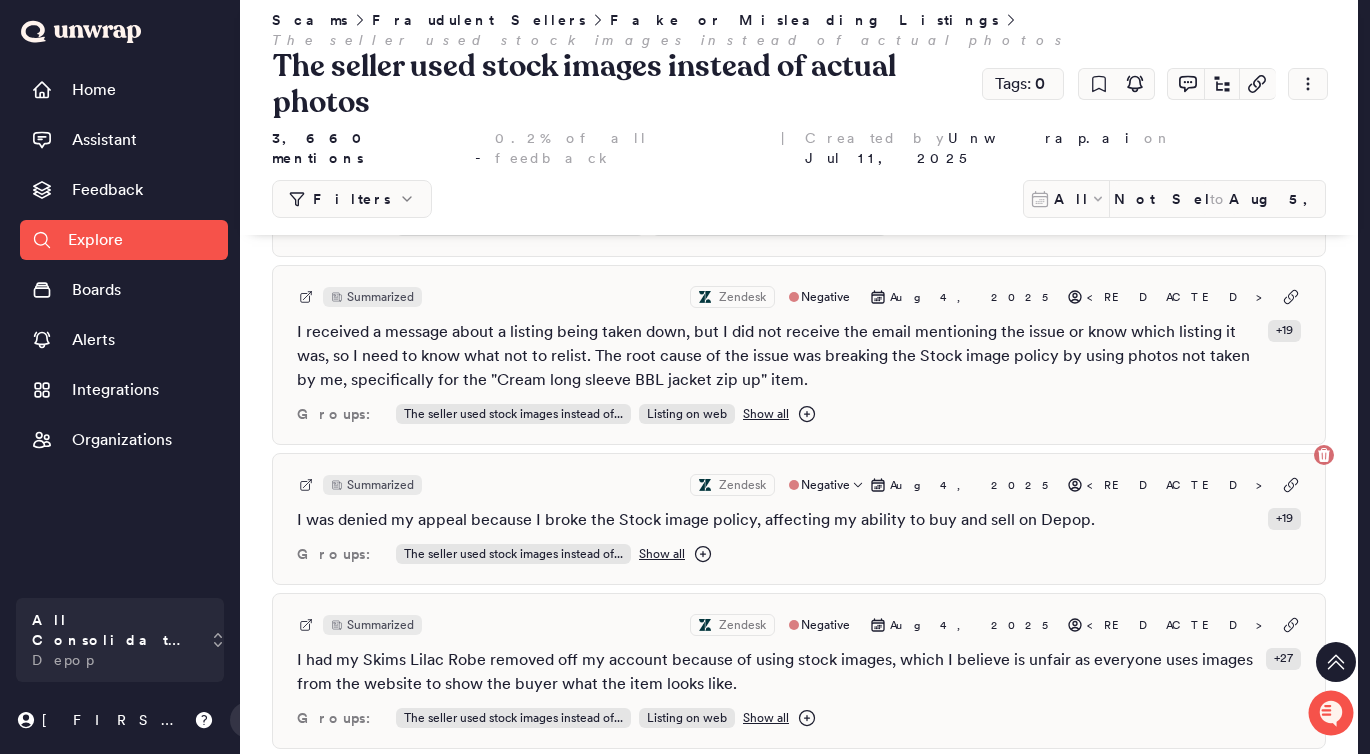 scroll, scrollTop: 1615, scrollLeft: 0, axis: vertical 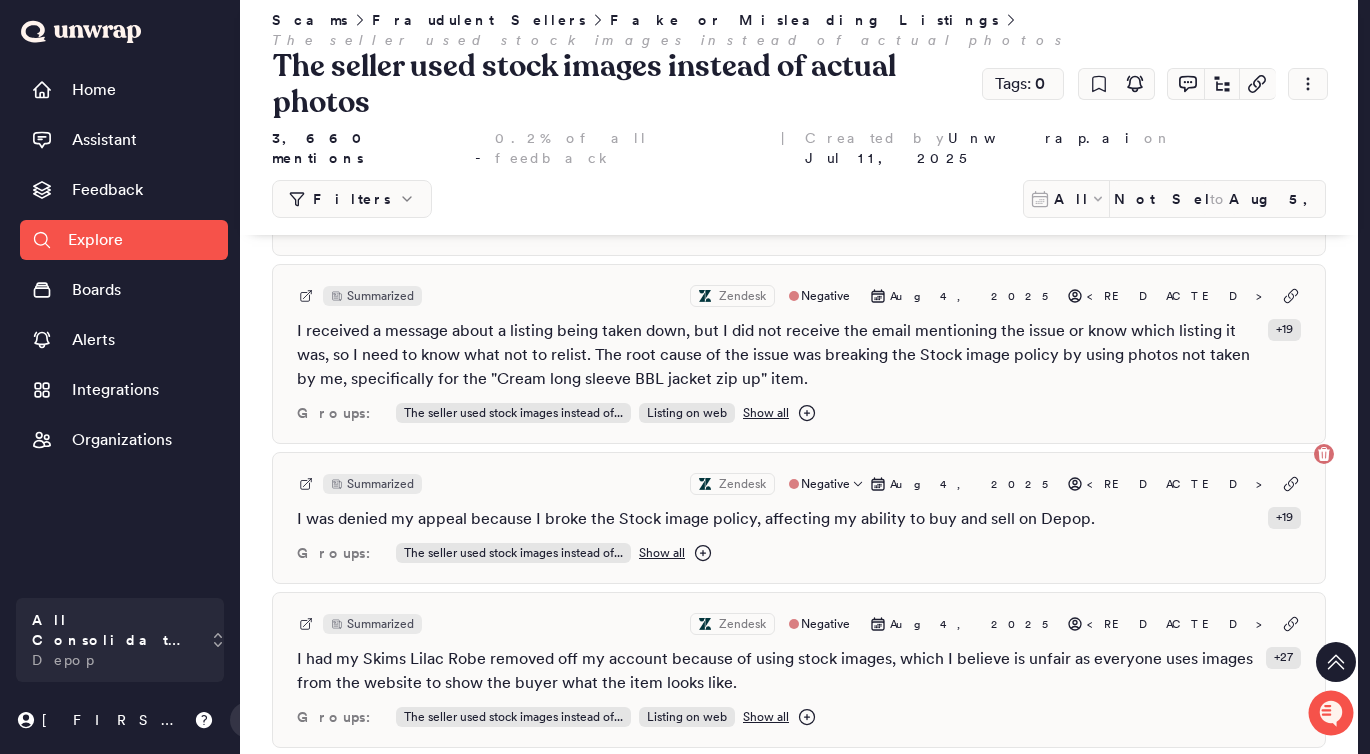 click on "I was denied my appeal because I broke the Stock image policy, affecting my ability to buy and sell on Depop." at bounding box center [696, 519] 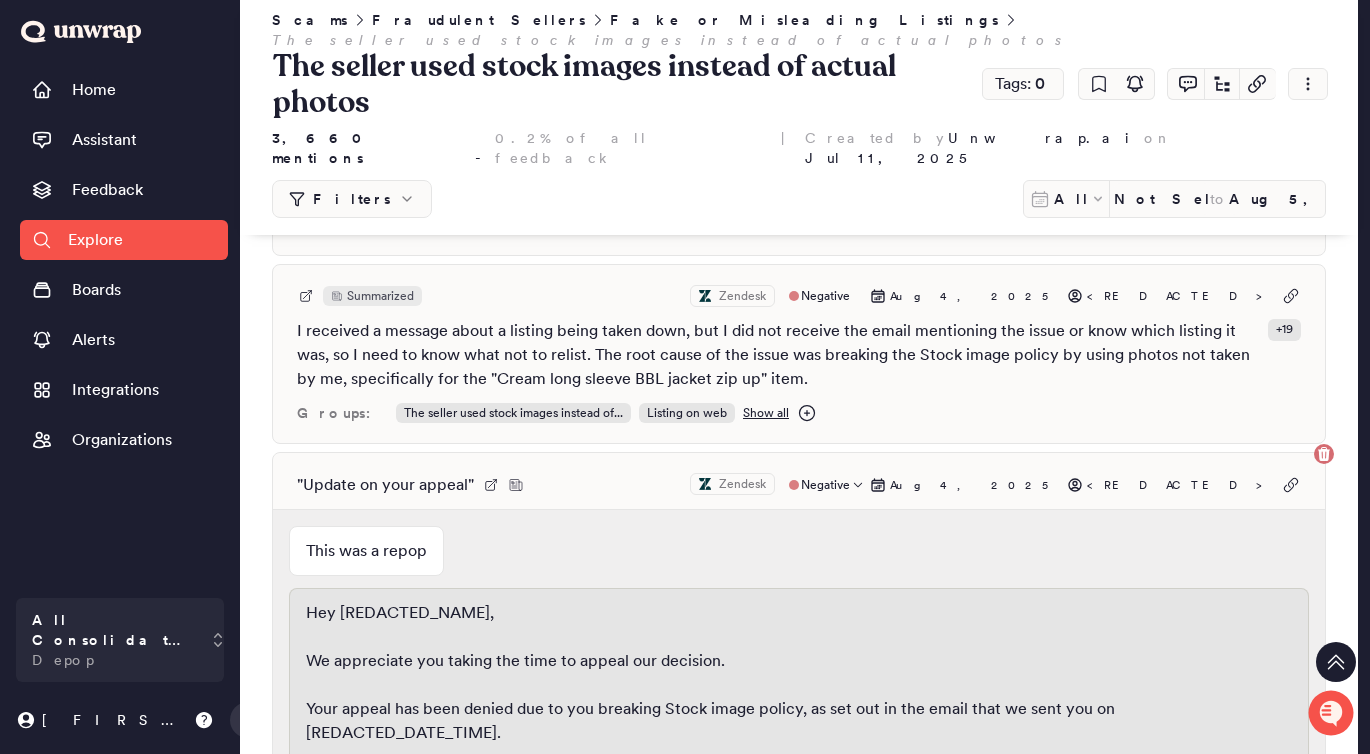 scroll, scrollTop: 118, scrollLeft: 0, axis: vertical 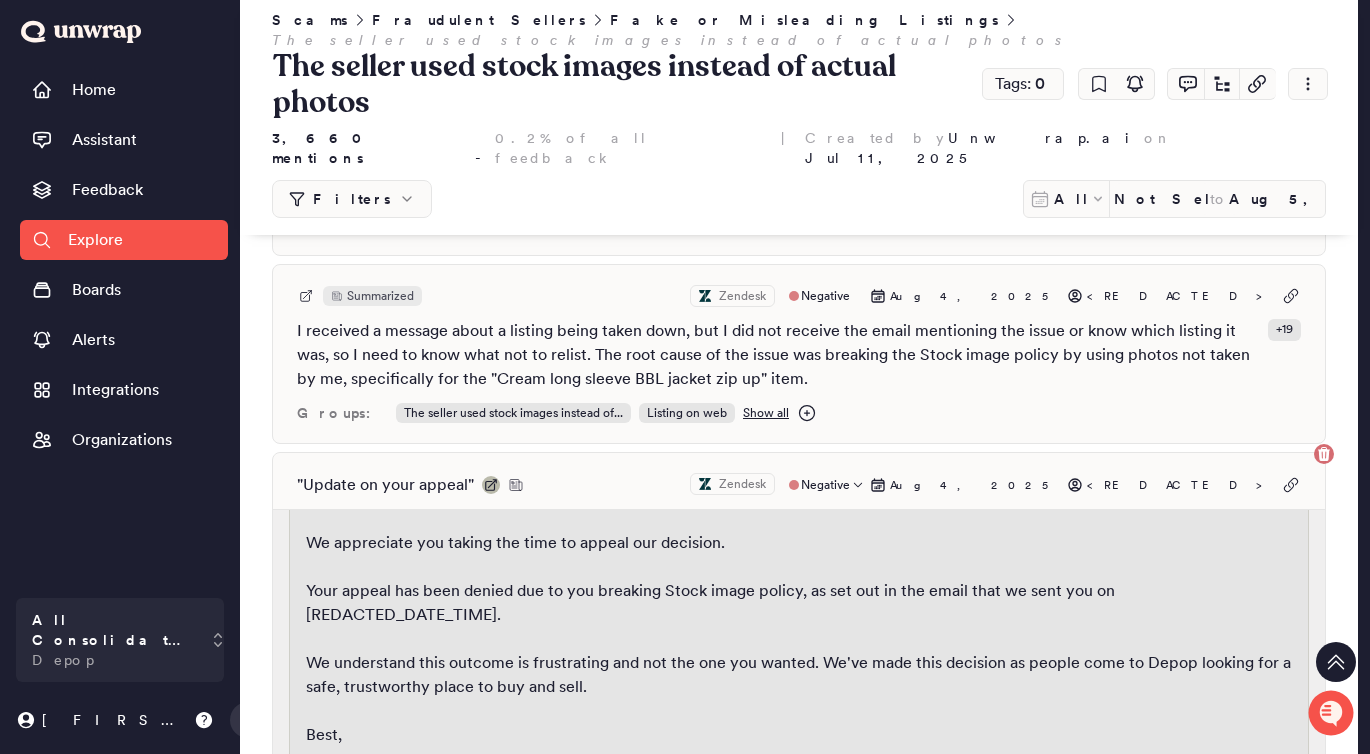 click 